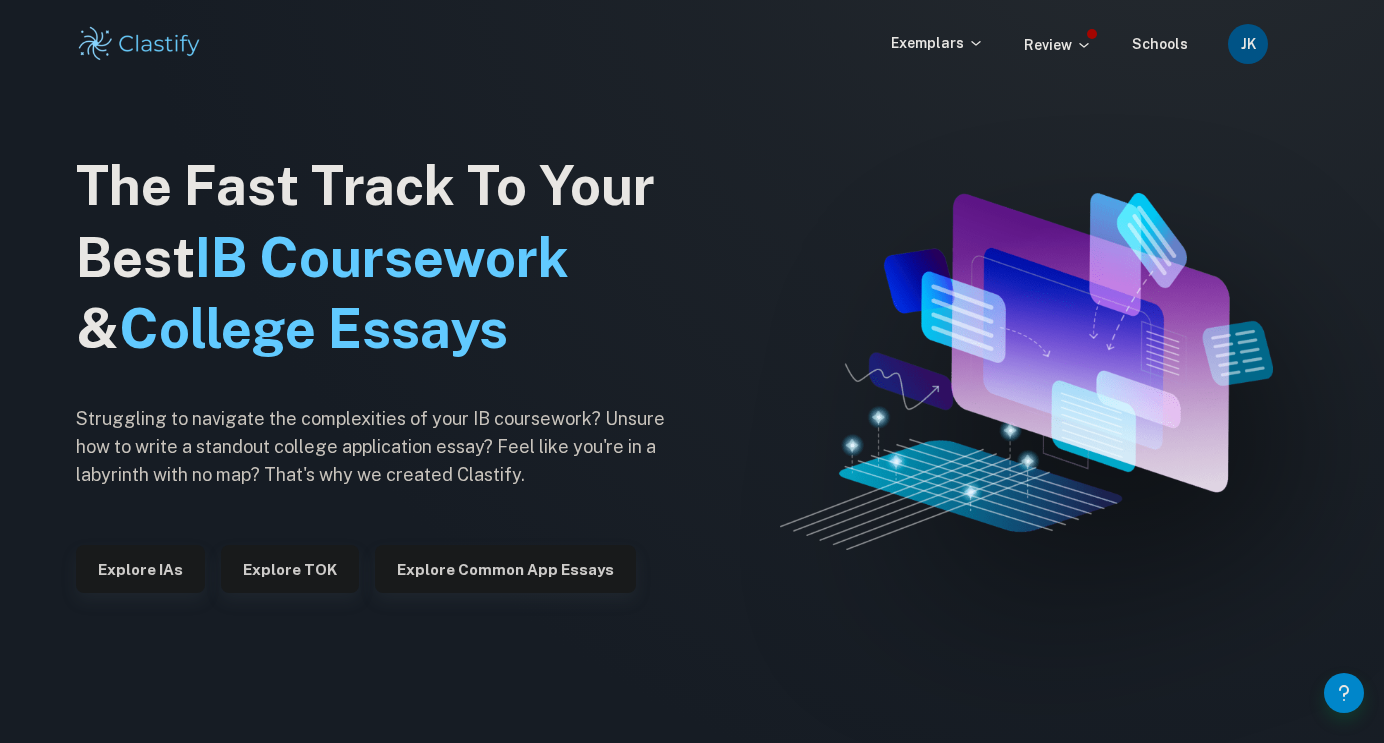 scroll, scrollTop: 0, scrollLeft: 0, axis: both 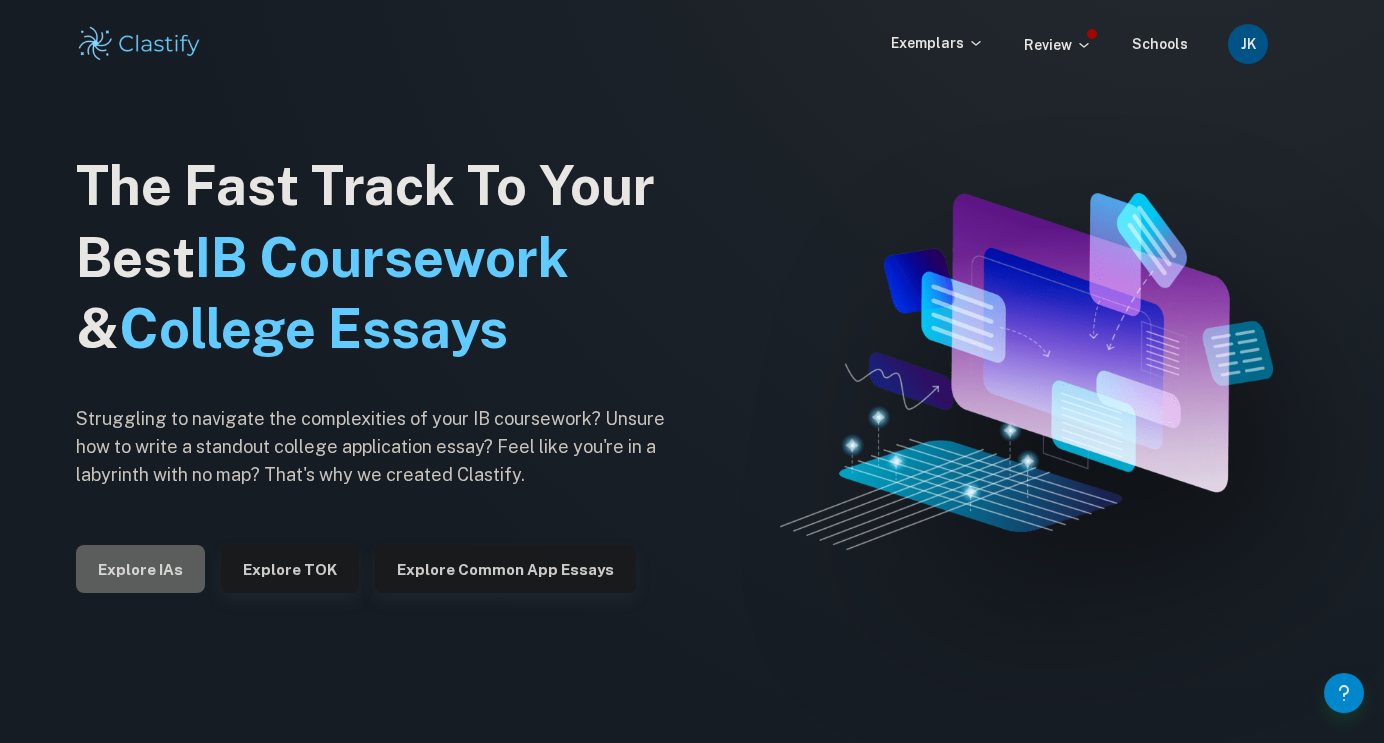 click on "Explore IAs" at bounding box center [140, 569] 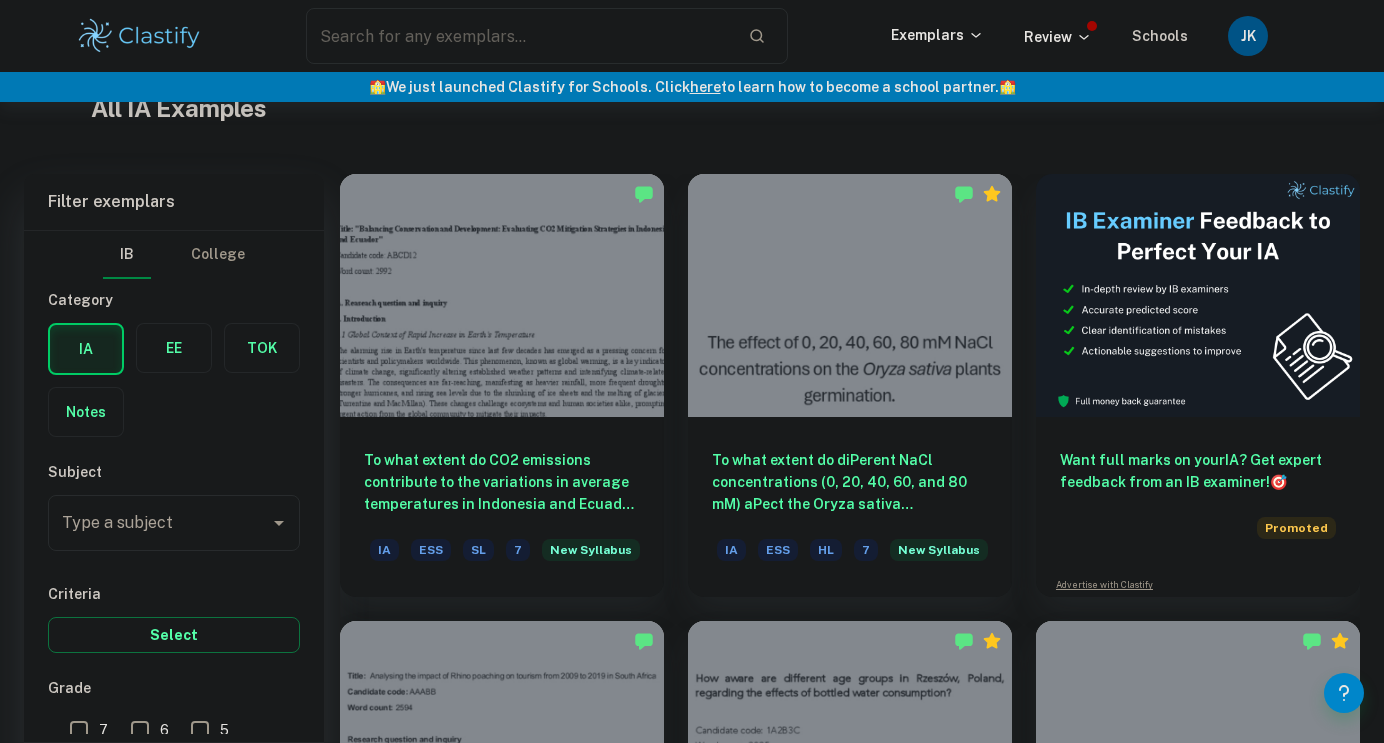 scroll, scrollTop: 578, scrollLeft: 0, axis: vertical 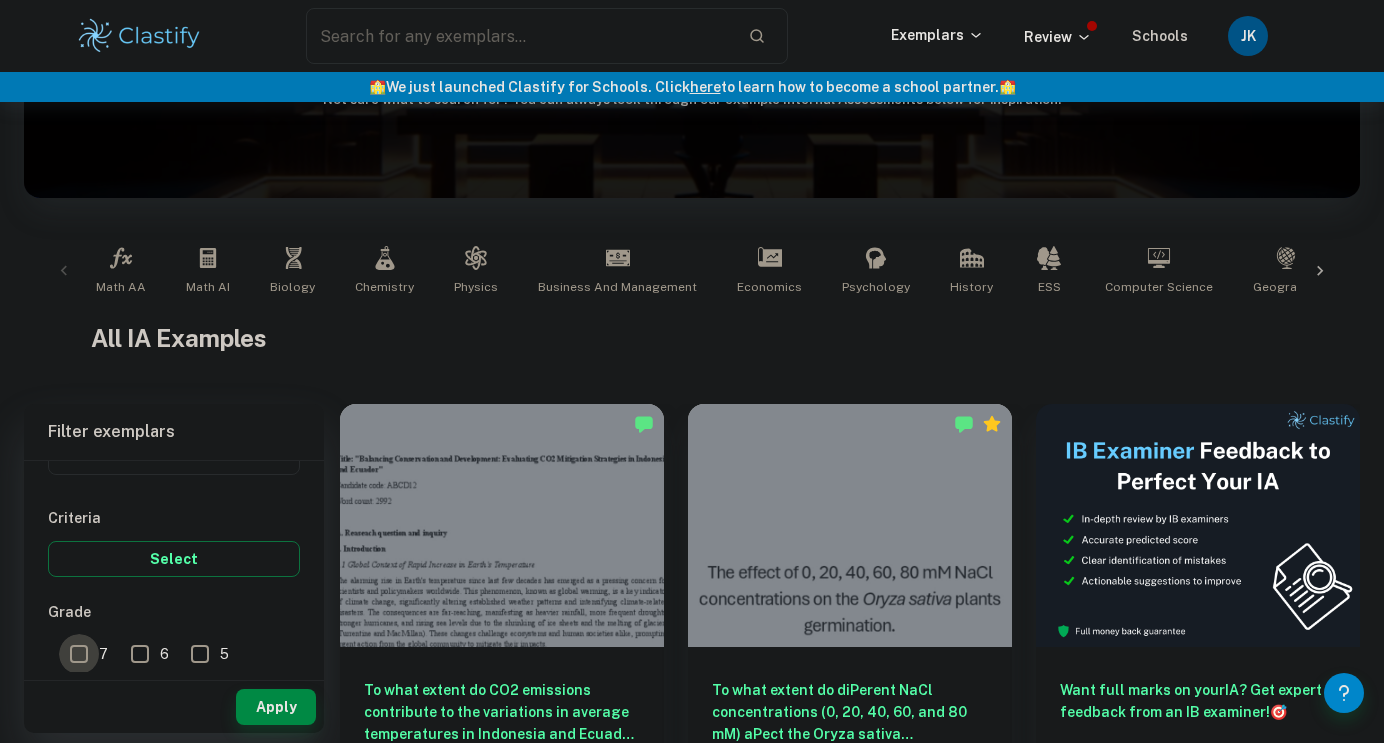 click on "7" at bounding box center [79, 654] 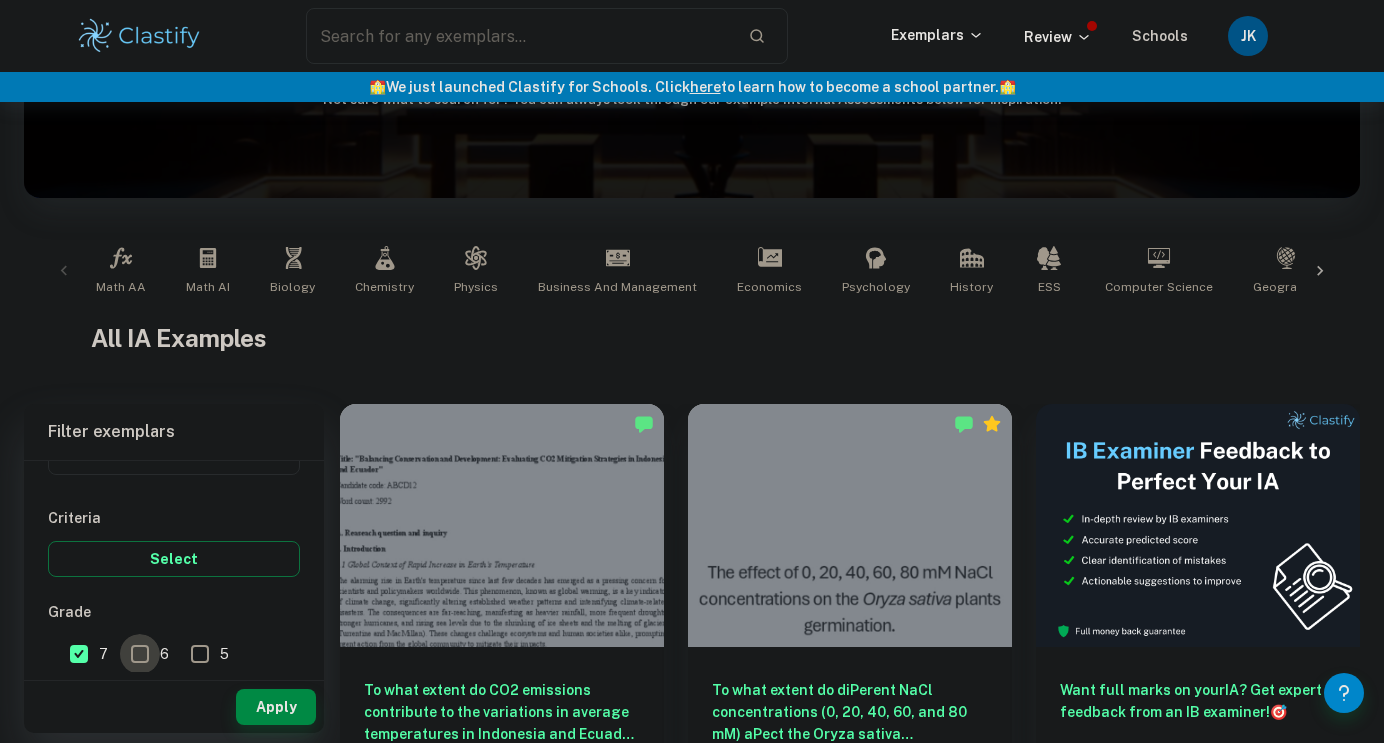 click on "6" at bounding box center [140, 654] 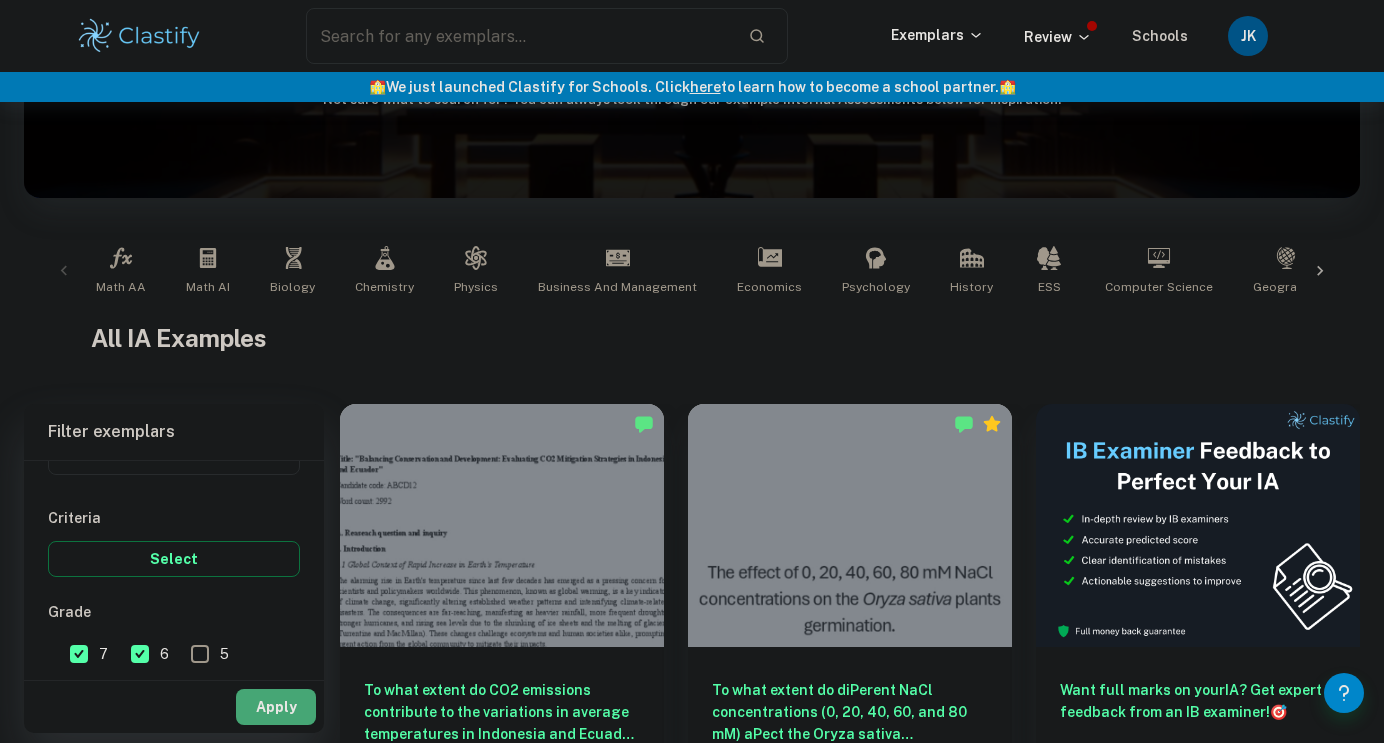 click on "Apply" at bounding box center [276, 707] 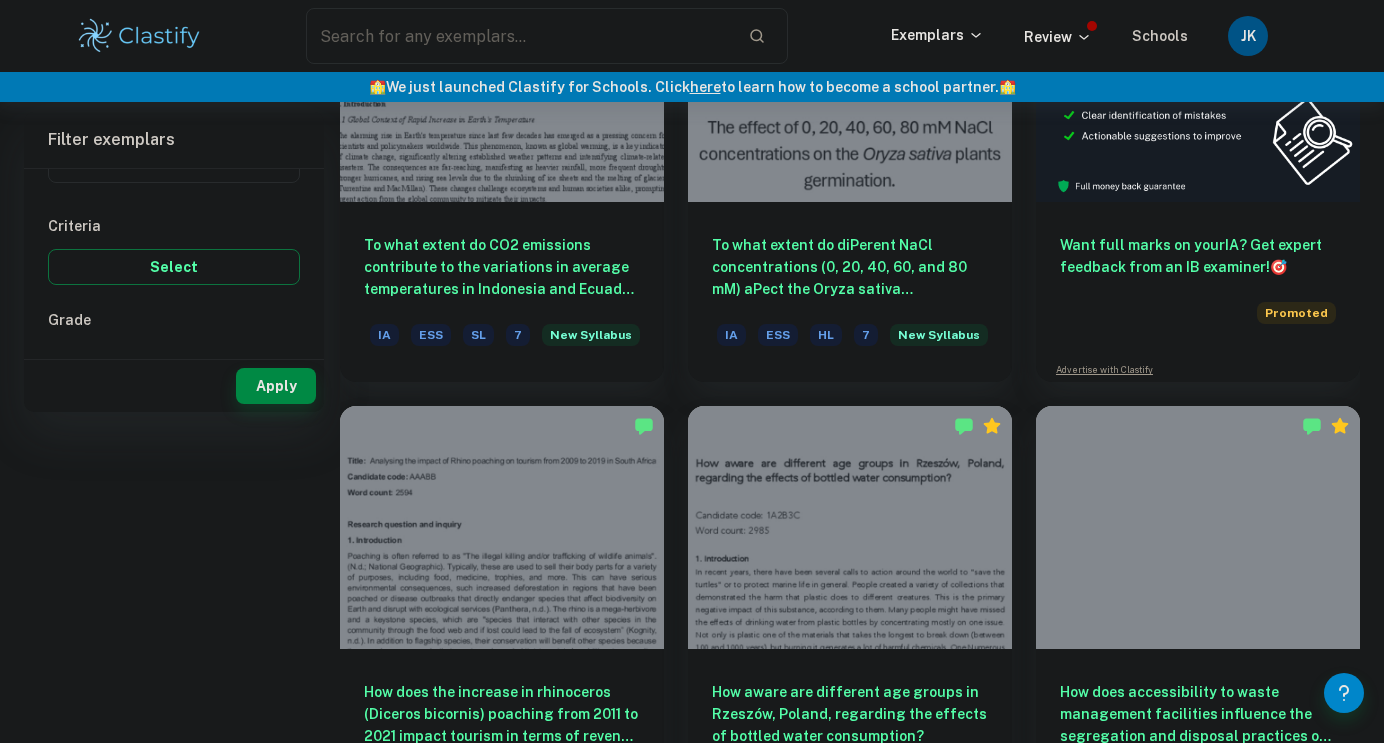 scroll, scrollTop: 0, scrollLeft: 0, axis: both 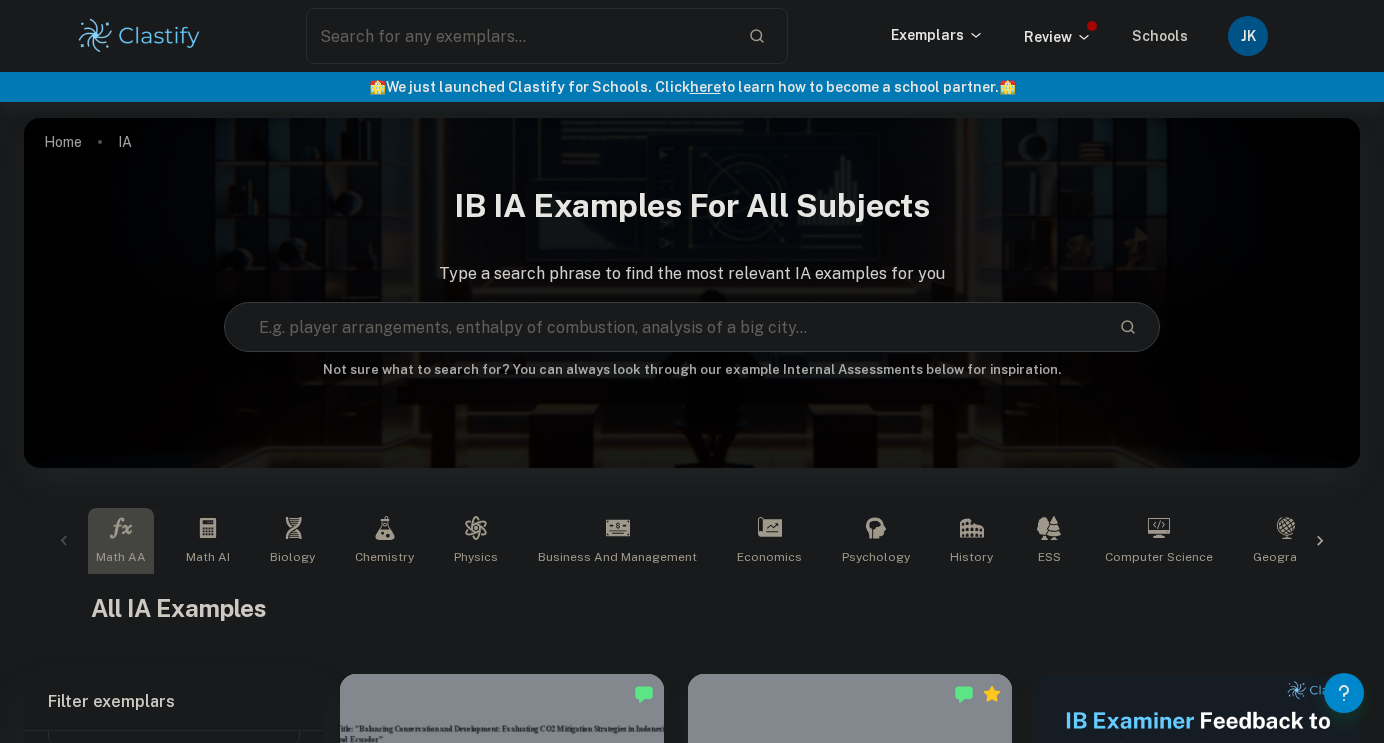 click on "Math AA" at bounding box center [121, 541] 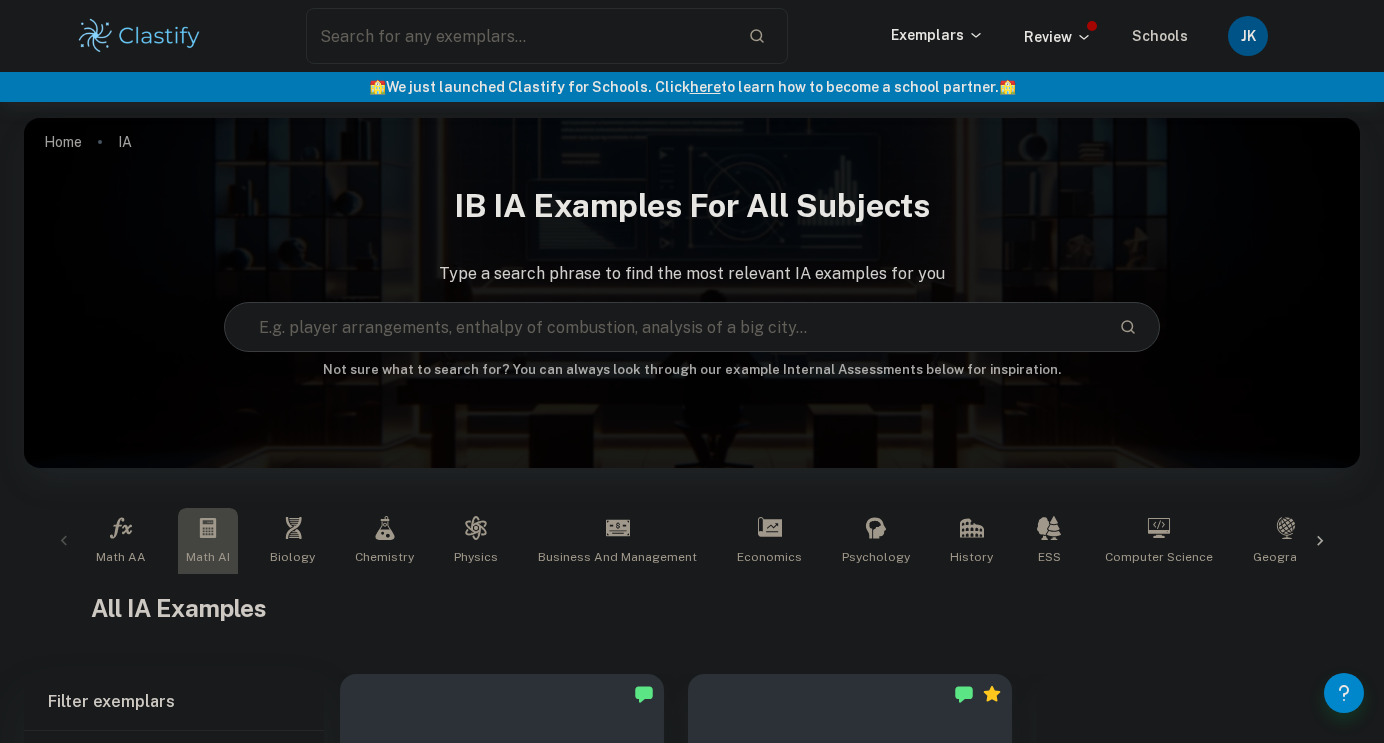 click on "Math AI" at bounding box center (208, 541) 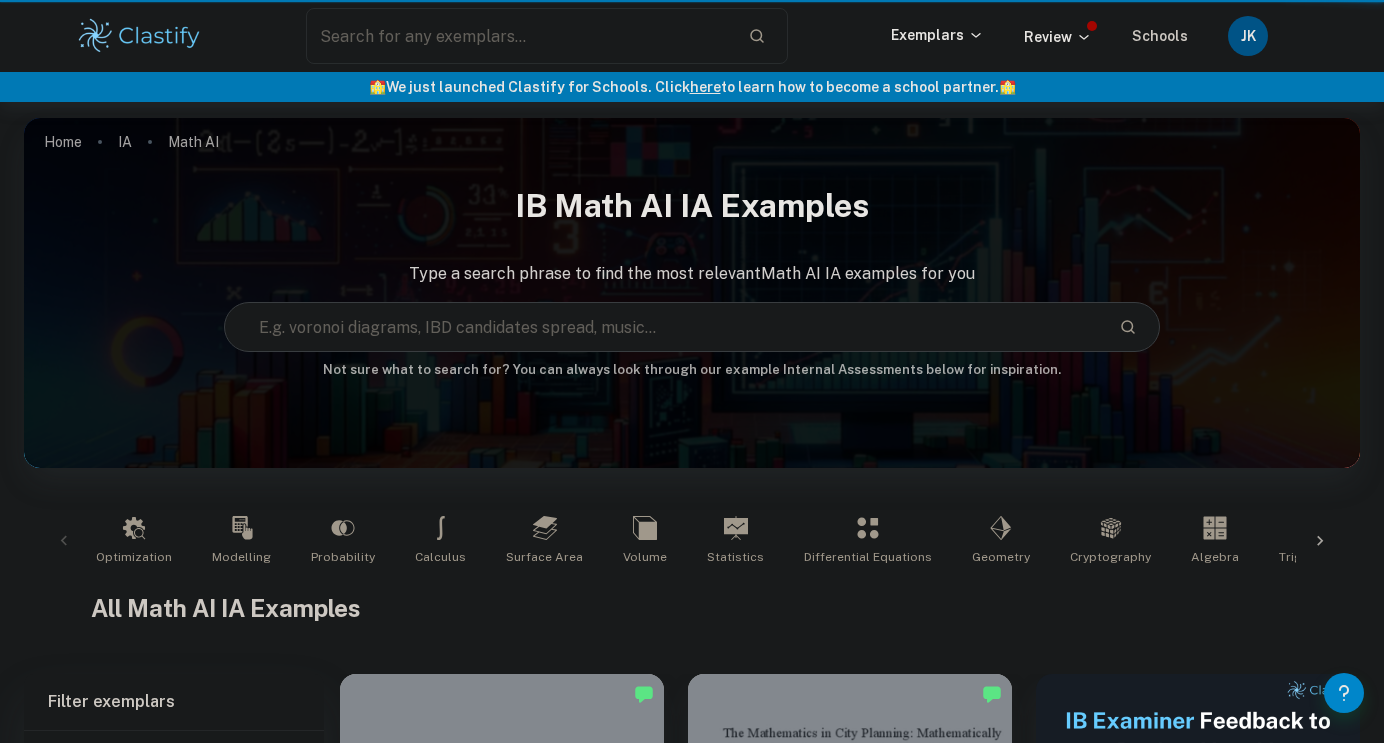 scroll, scrollTop: 357, scrollLeft: 0, axis: vertical 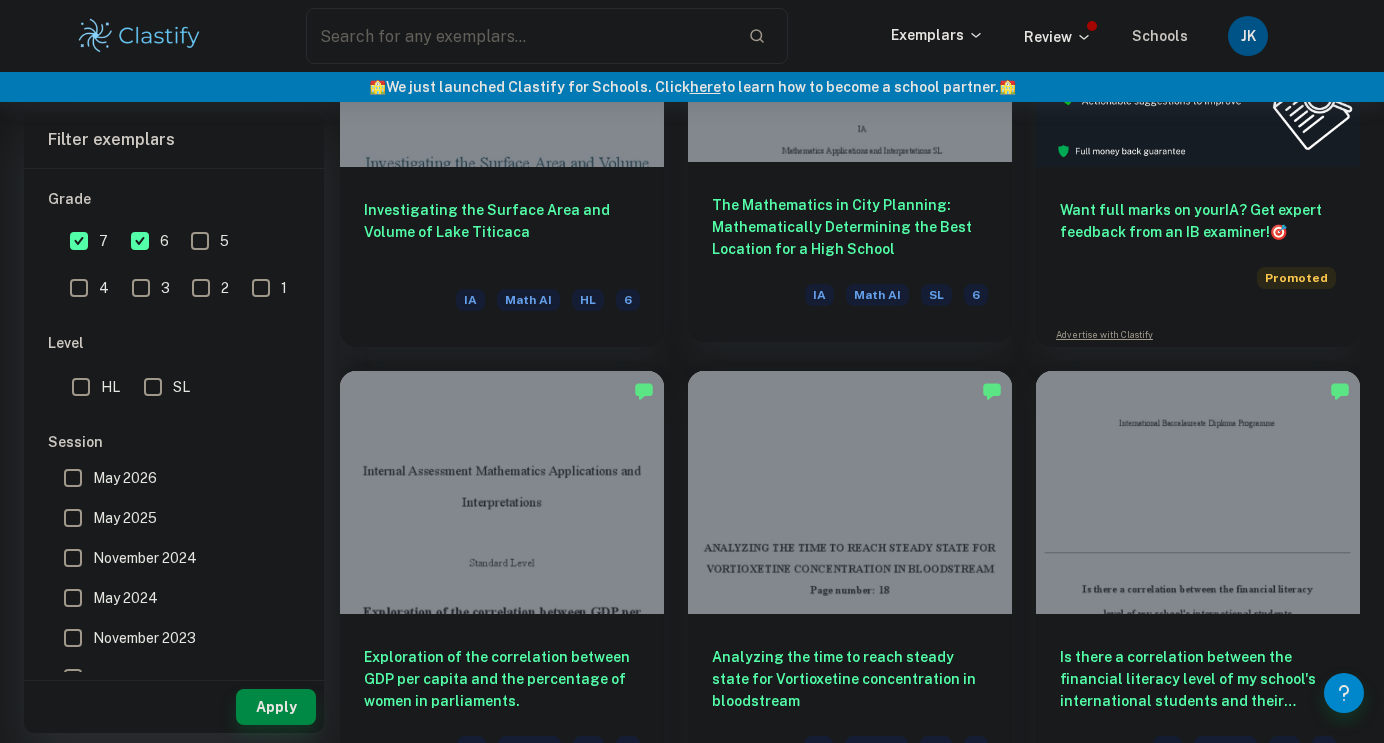 click at bounding box center [850, 40] 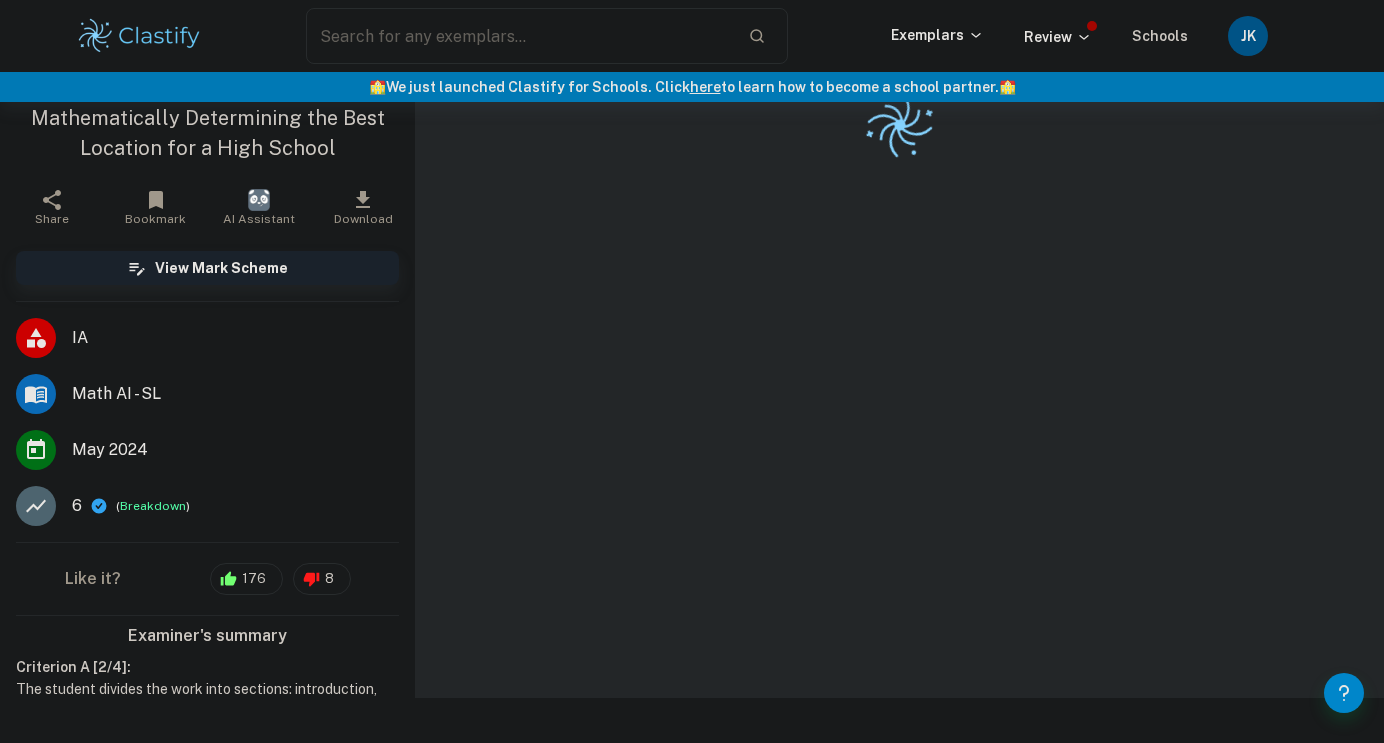 scroll, scrollTop: 0, scrollLeft: 0, axis: both 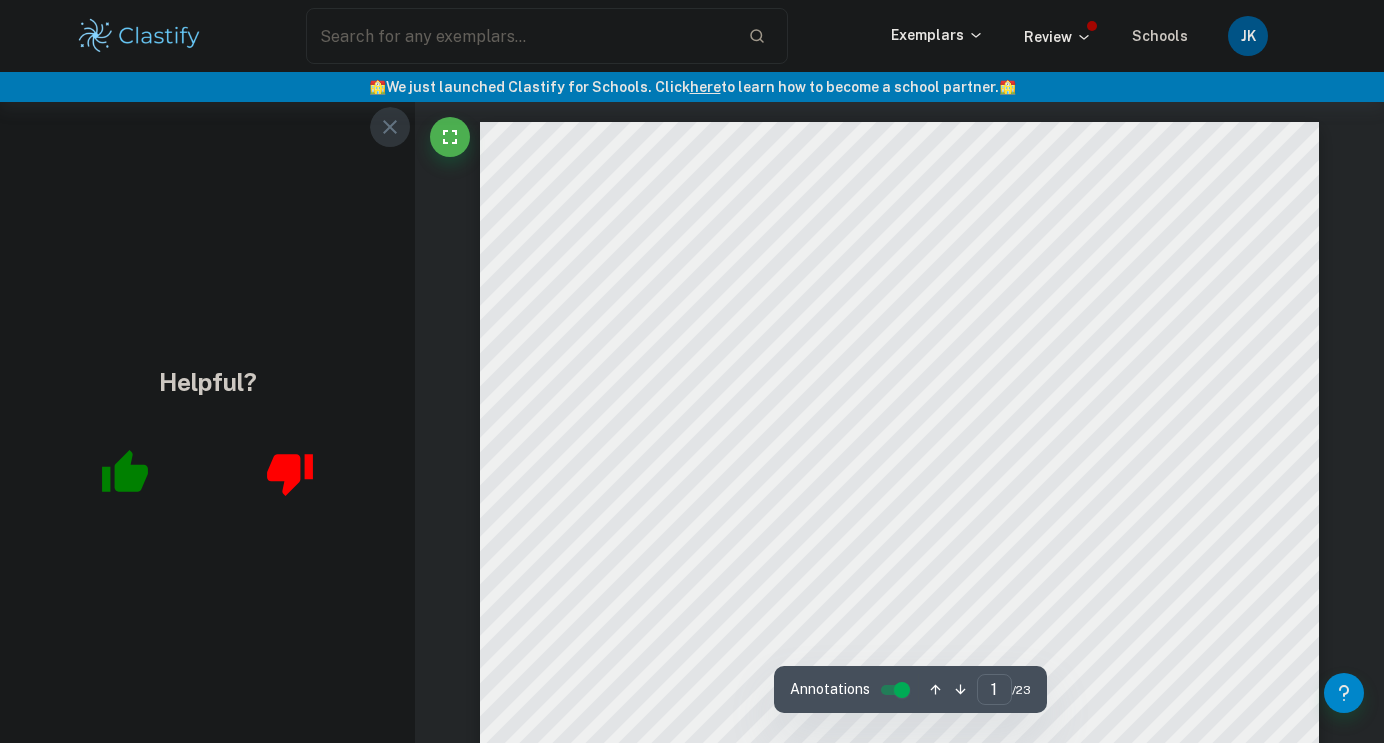 click 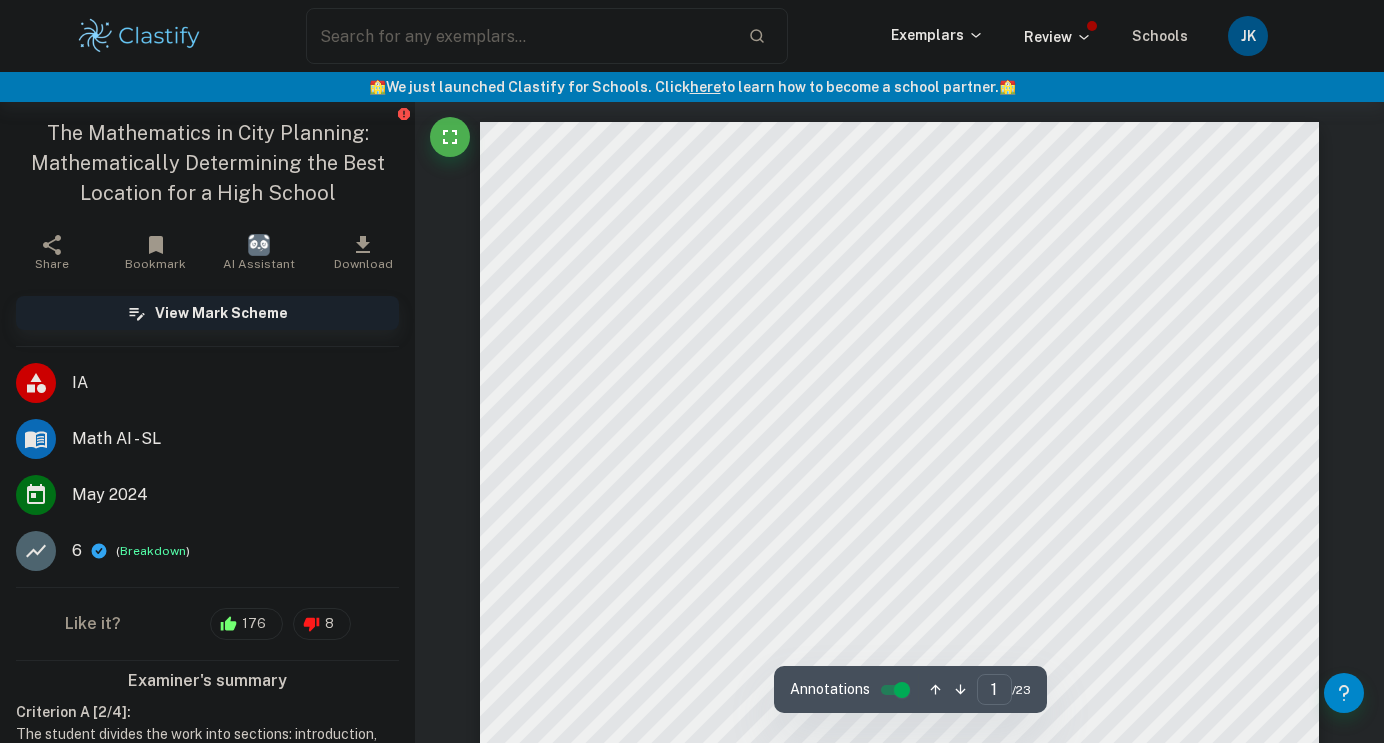 click on "The Mathematics in City Planning: Mathematically Determining the Best Location for a High School 2022-2024 IA Mathematics Applications and Interpretations SL Rationale 1 Introduction 1 Terminology 2 Voronoi Diagrams 3 Area of an Irregular Polygon and Population Density 8 Hypothesis Testing 16 Conclusion 20 Limitations 21 Bibliography 22" at bounding box center (899, 715) 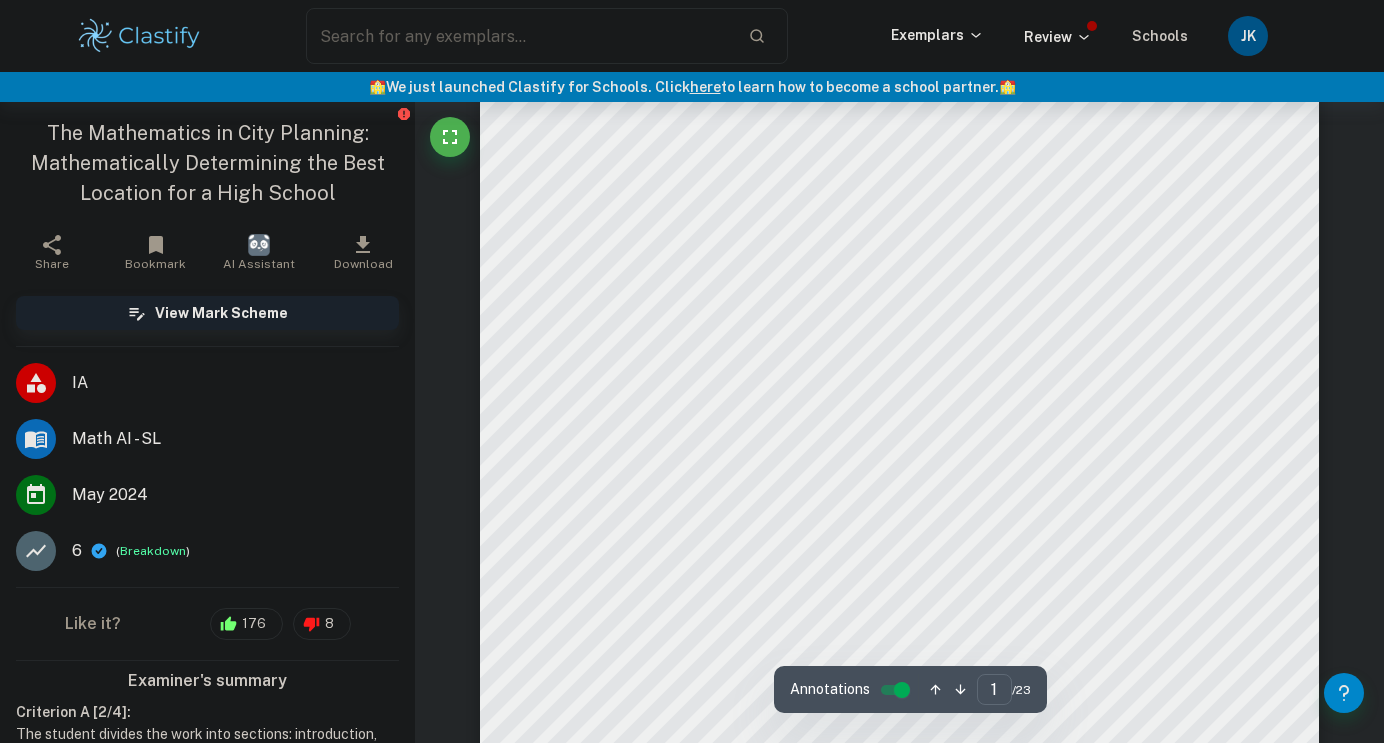 click on "The Mathematics in City Planning: Mathematically Determining the Best Location for a High School 2022-2024 IA Mathematics Applications and Interpretations SL Rationale 1 Introduction 1 Terminology 2 Voronoi Diagrams 3 Area of an Irregular Polygon and Population Density 8 Hypothesis Testing 16 Conclusion 20 Limitations 21 Bibliography 22" at bounding box center (899, 413) 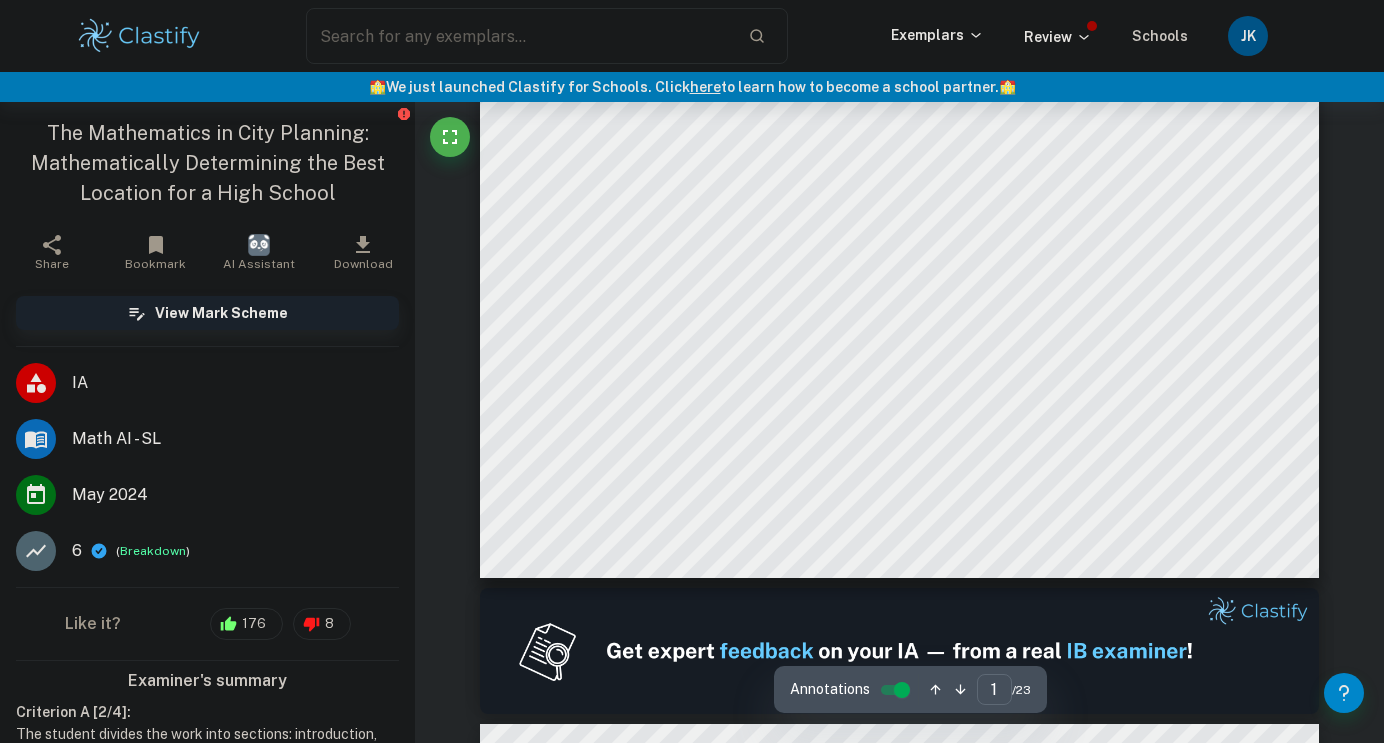 click on "The Mathematics in City Planning: Mathematically Determining the Best Location for a High School 2022-2024 IA Mathematics Applications and Interpretations SL Rationale 1 Introduction 1 Terminology 2 Voronoi Diagrams 3 Area of an Irregular Polygon and Population Density 8 Hypothesis Testing 16 Conclusion 20 Limitations 21 Bibliography 22" at bounding box center [899, -14] 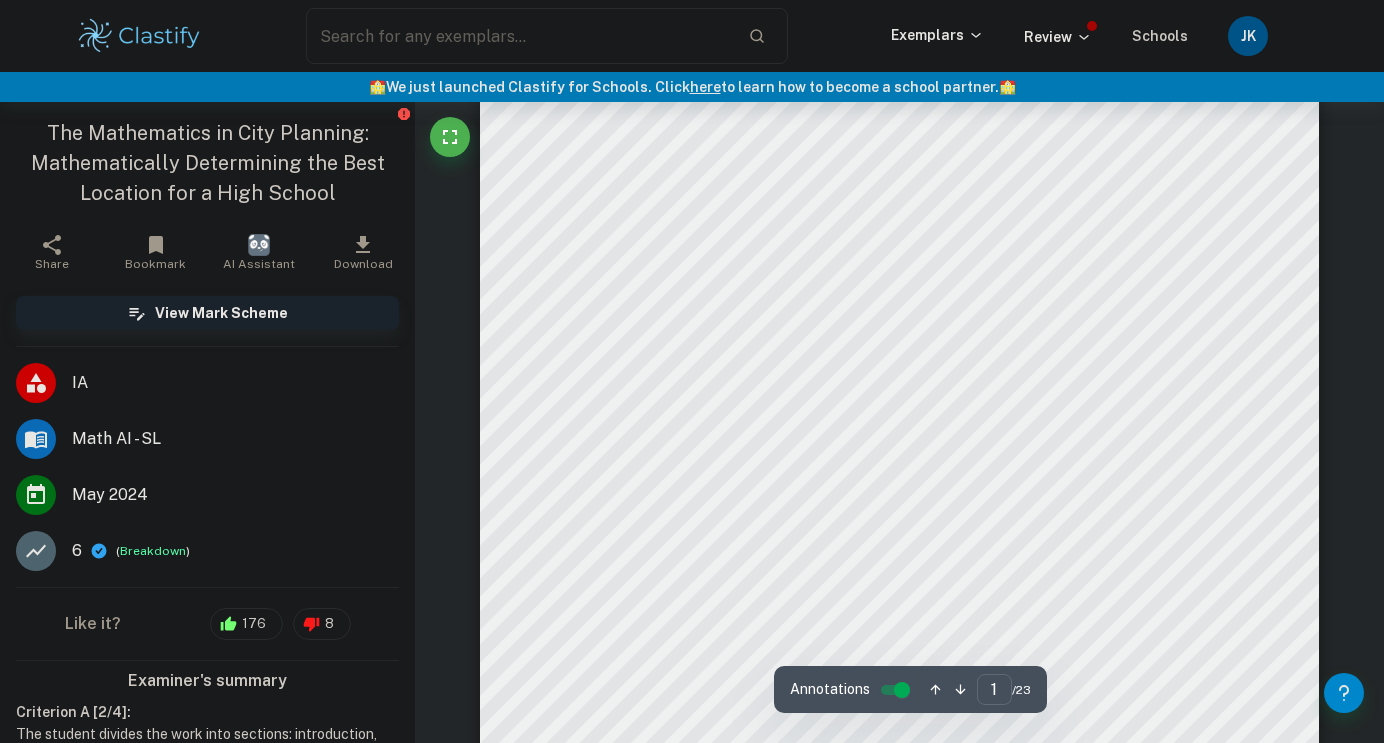 click on "The Mathematics in City Planning: Mathematically Determining the Best Location for a High School 2022-2024 IA Mathematics Applications and Interpretations SL Rationale 1 Introduction 1 Terminology 2 Voronoi Diagrams 3 Area of an Irregular Polygon and Population Density 8 Hypothesis Testing 16 Conclusion 20 Limitations 21 Bibliography 22" at bounding box center (899, 676) 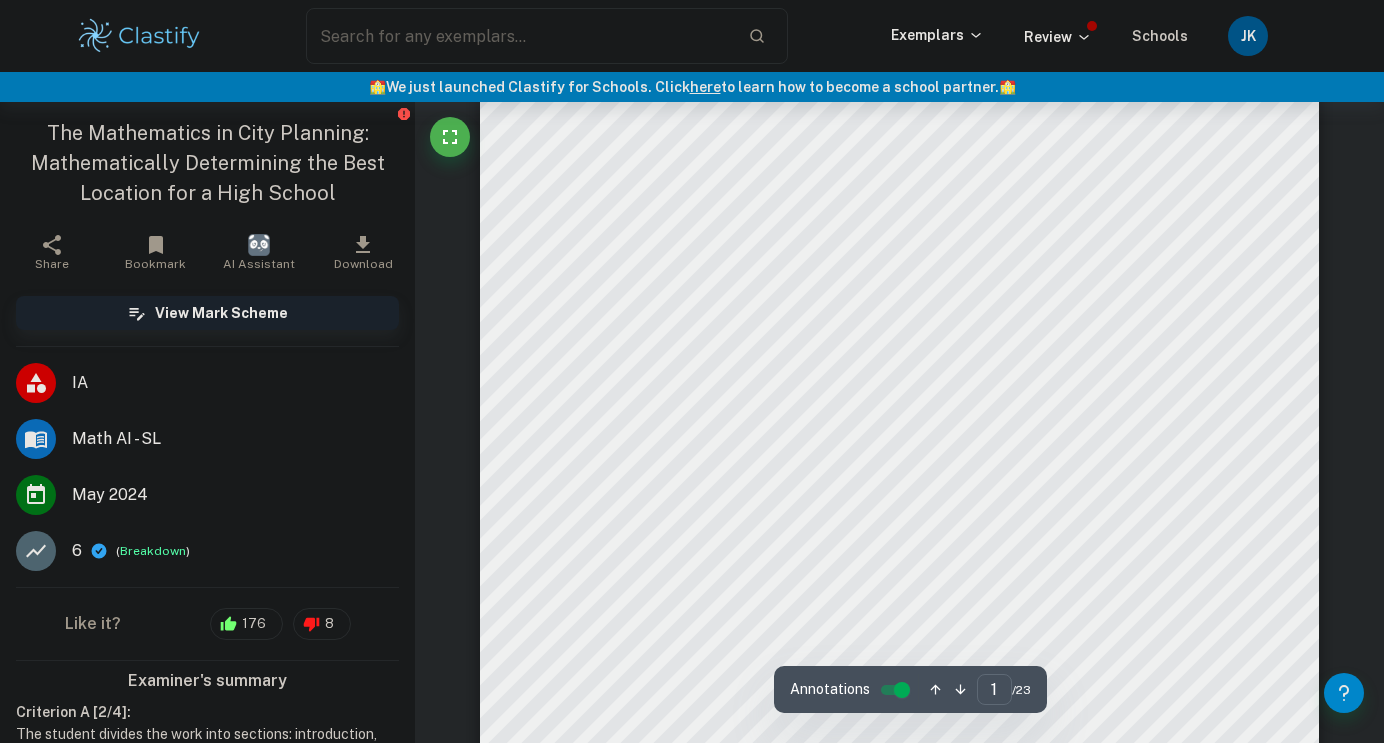 scroll, scrollTop: 0, scrollLeft: 0, axis: both 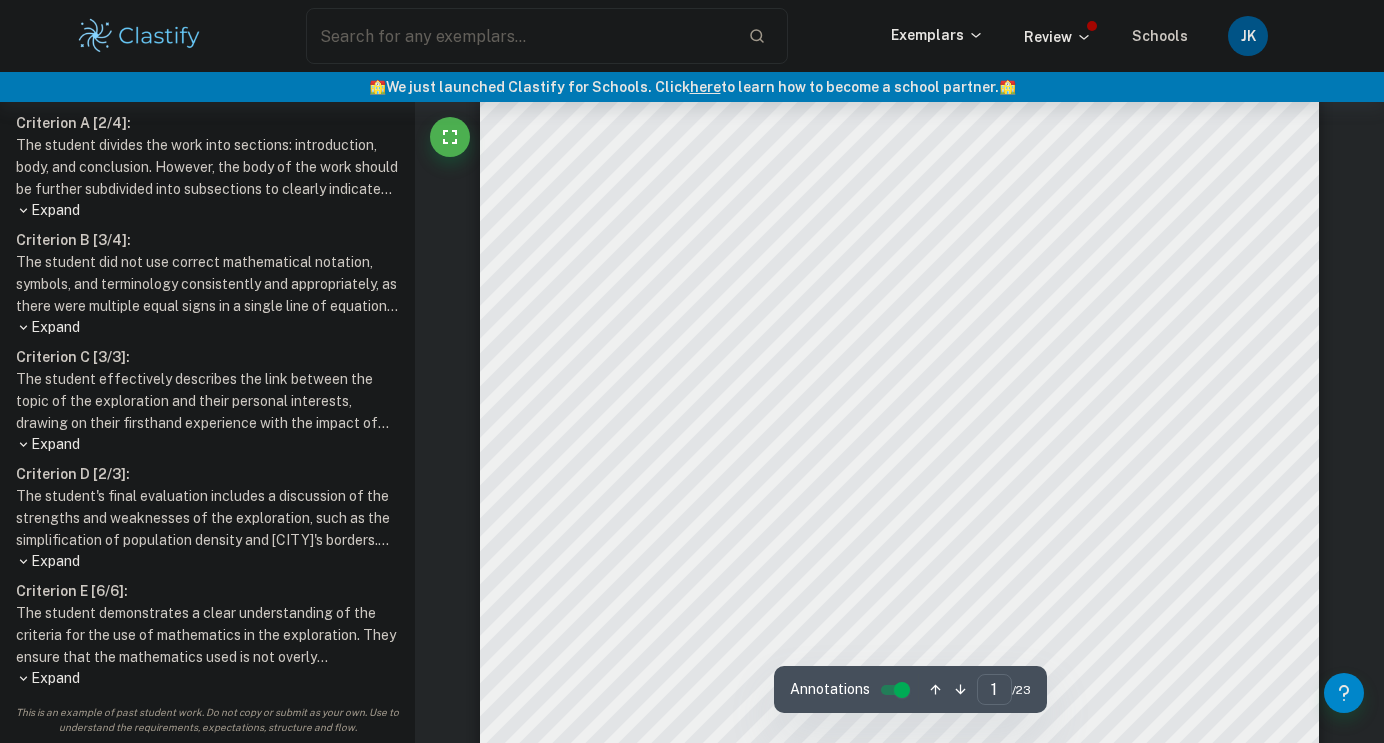 click on "The Mathematics in City Planning: Mathematically Determining the Best Location for a High School 2022-2024 IA Mathematics Applications and Interpretations SL Rationale 1 Introduction 1 Terminology 2 Voronoi Diagrams 3 Area of an Irregular Polygon and Population Density 8 Hypothesis Testing 16 Conclusion 20 Limitations 21 Bibliography 22" at bounding box center (899, 451) 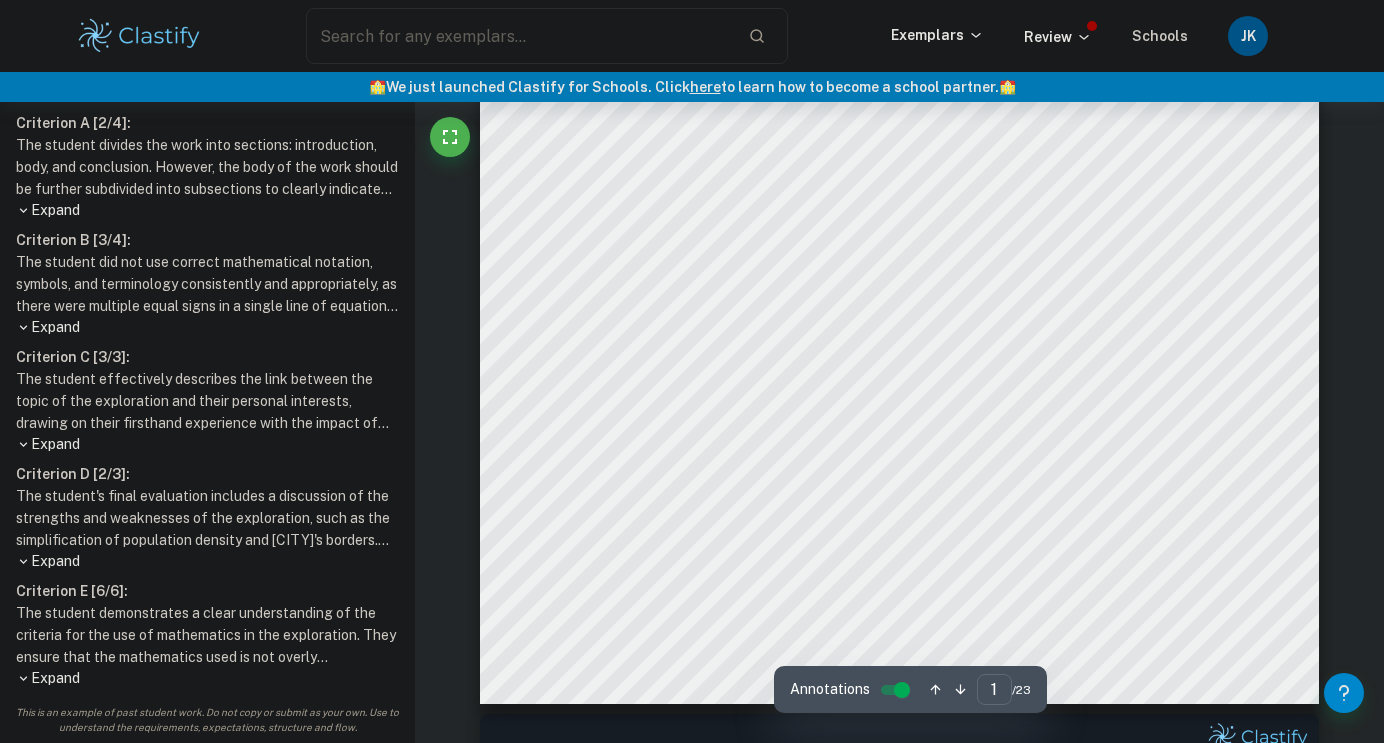 click on "The Mathematics in City Planning: Mathematically Determining the Best Location for a High School 2022-2024 IA Mathematics Applications and Interpretations SL Rationale 1 Introduction 1 Terminology 2 Voronoi Diagrams 3 Area of an Irregular Polygon and Population Density 8 Hypothesis Testing 16 Conclusion 20 Limitations 21 Bibliography 22" at bounding box center (899, 112) 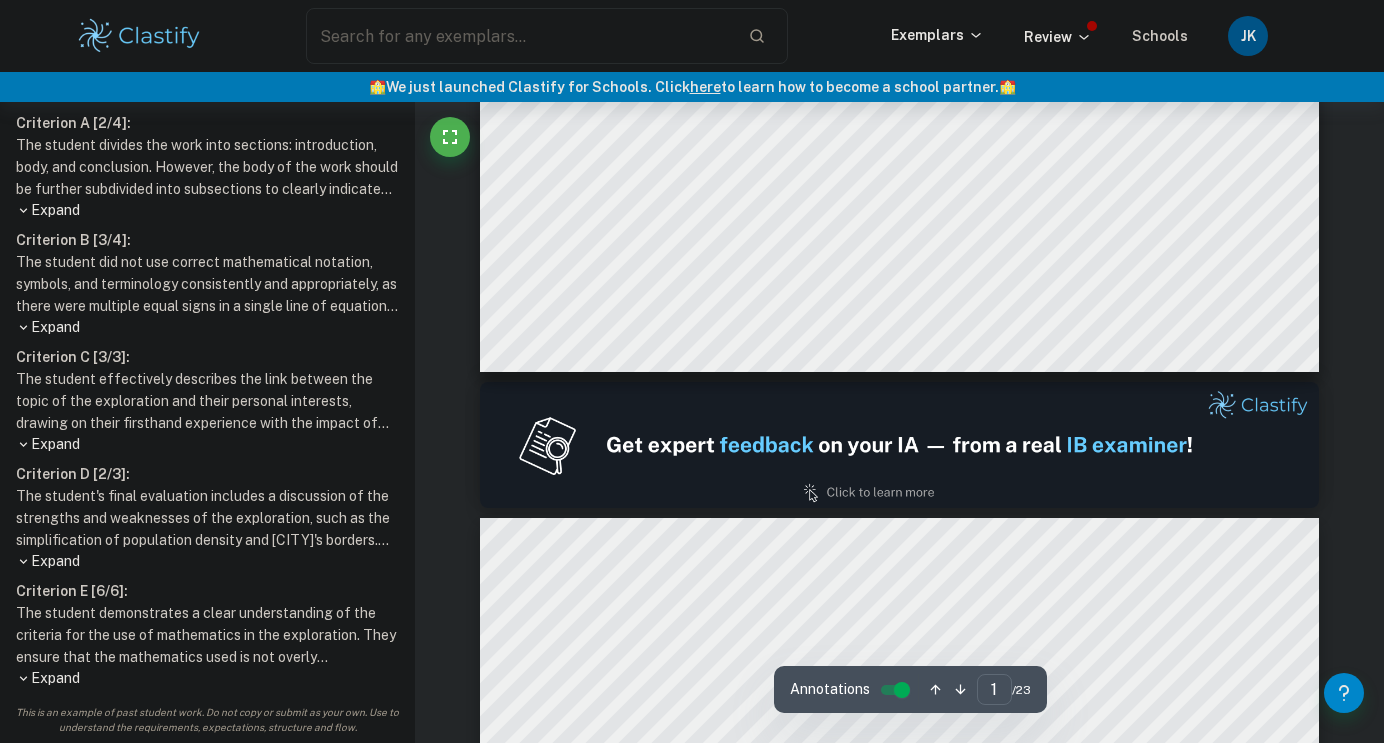type on "2" 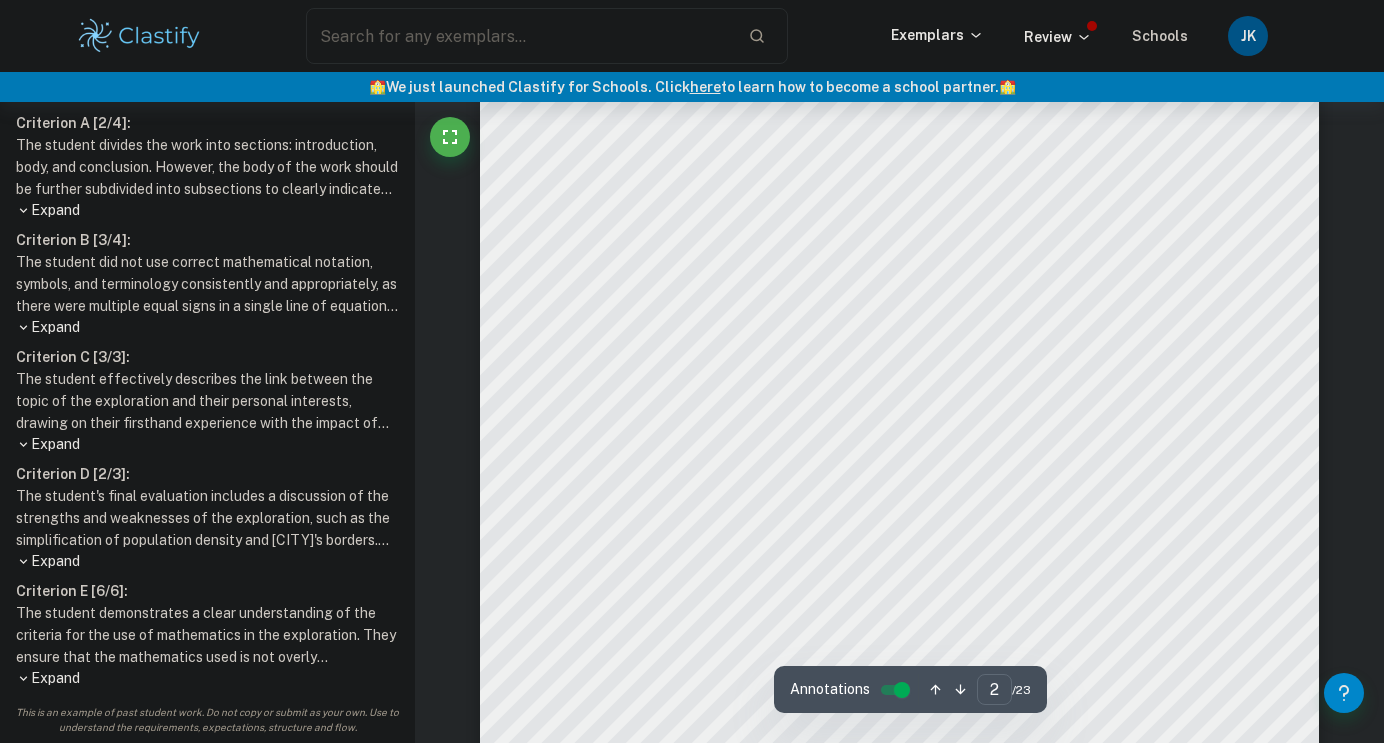 scroll, scrollTop: 1673, scrollLeft: 0, axis: vertical 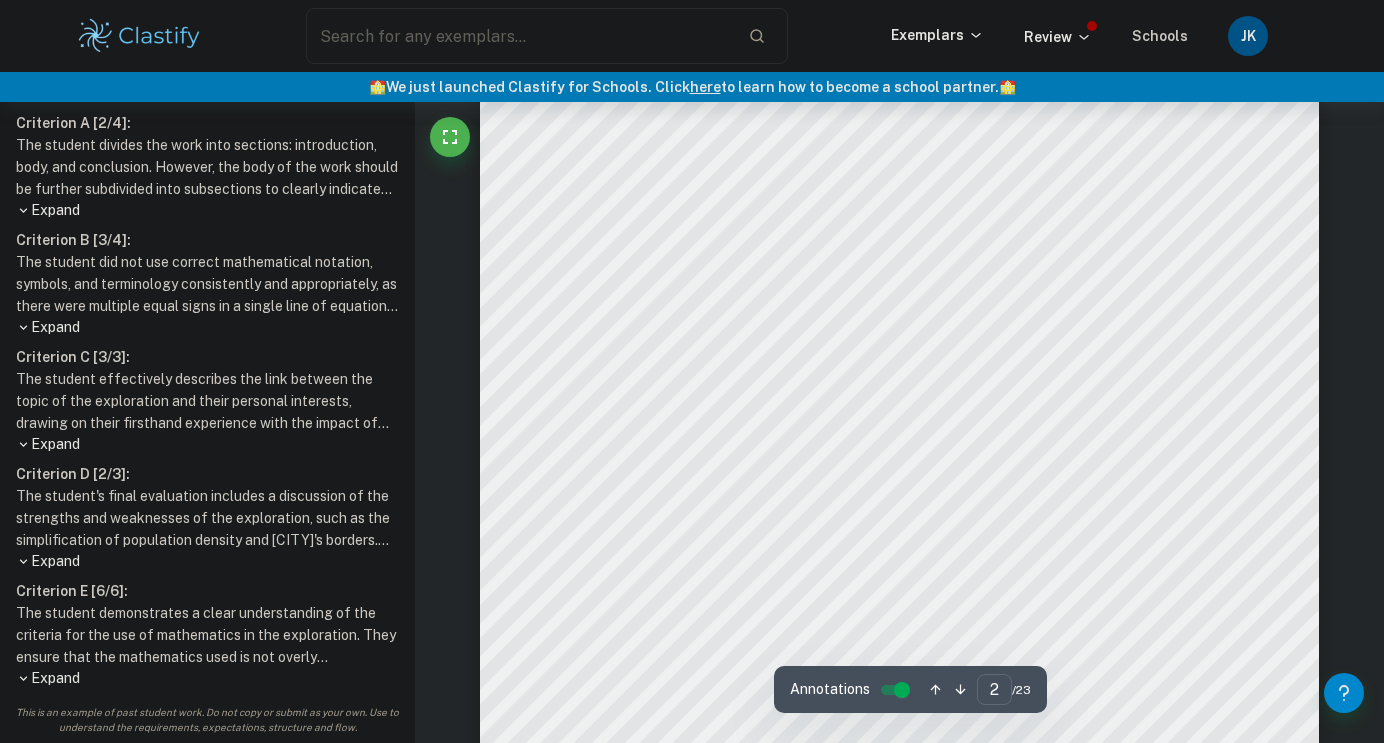 click on "Part of [DISTRICT] Public Schools." at bounding box center (899, 373) 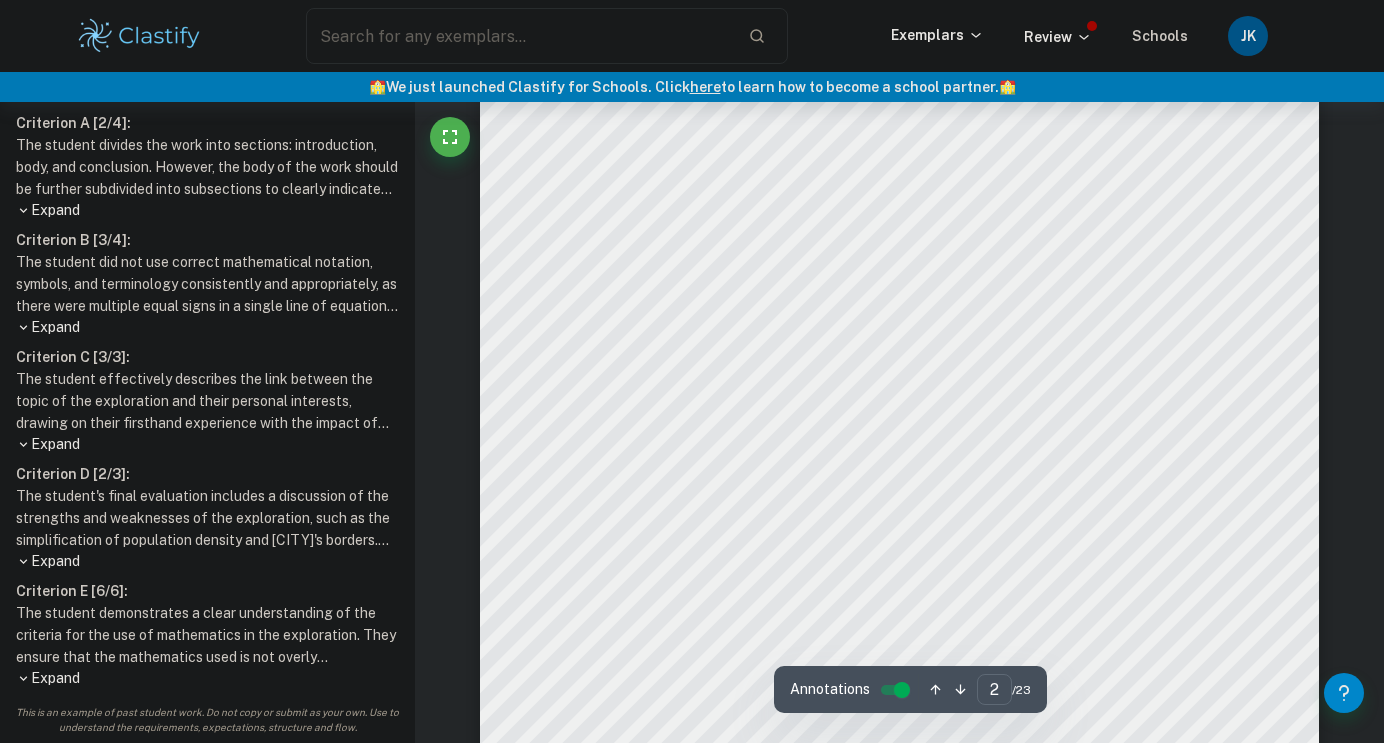 scroll, scrollTop: 1818, scrollLeft: 0, axis: vertical 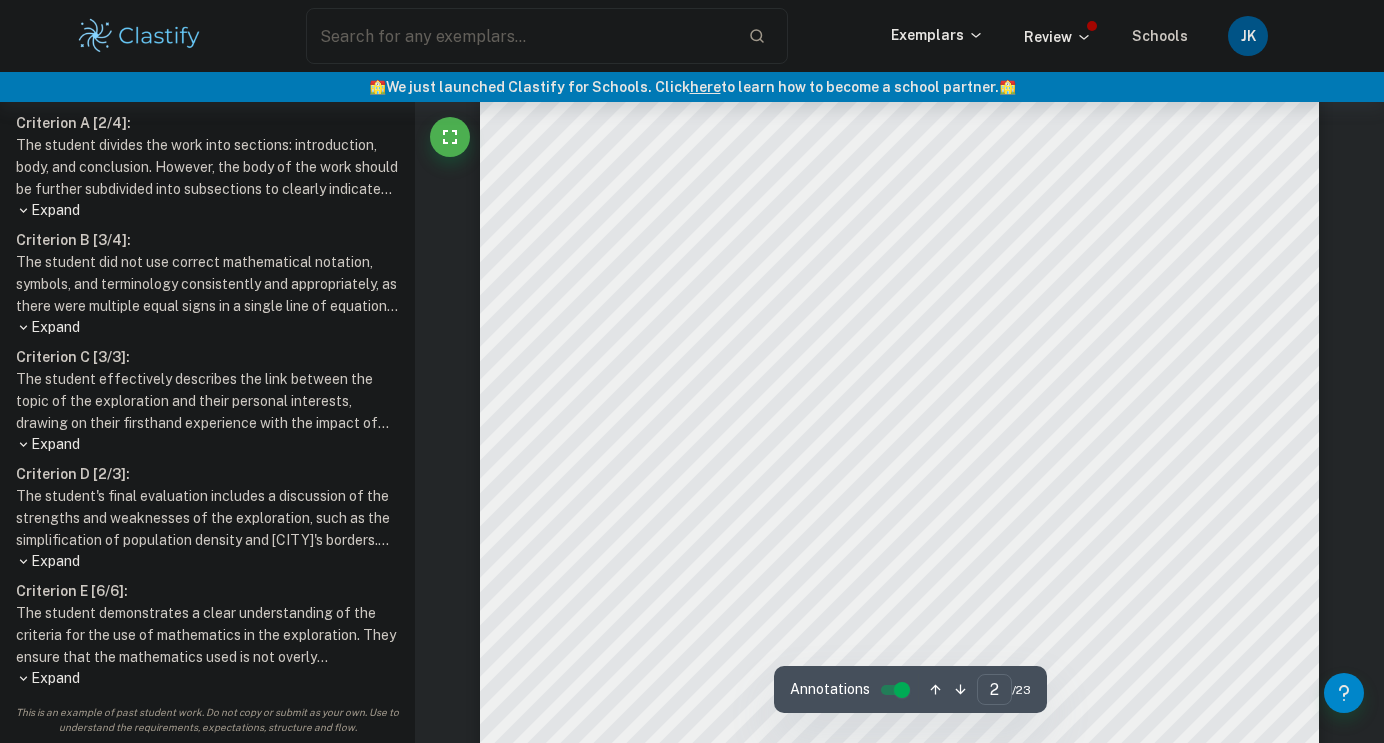 click on "Part of [DISTRICT] Public Schools." at bounding box center [899, 228] 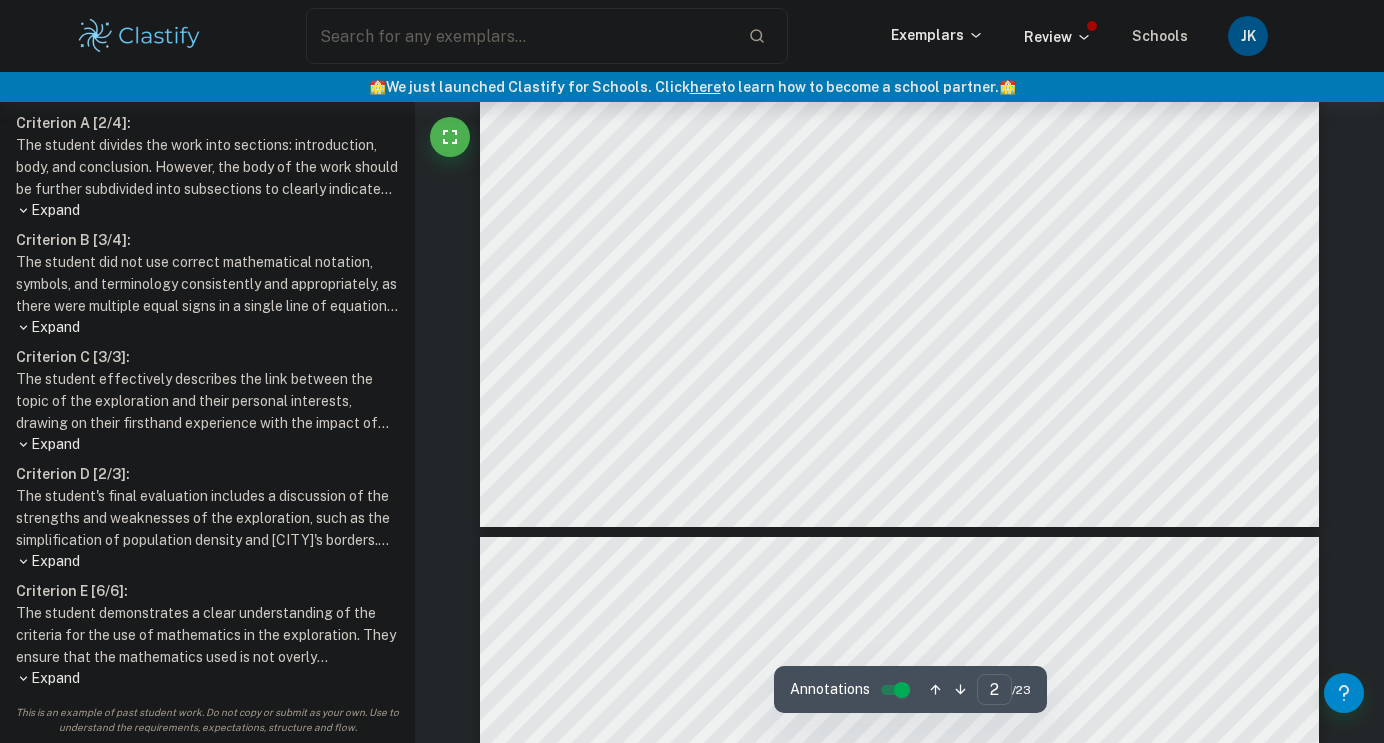click on "Part of [DISTRICT] Public Schools." at bounding box center [899, -65] 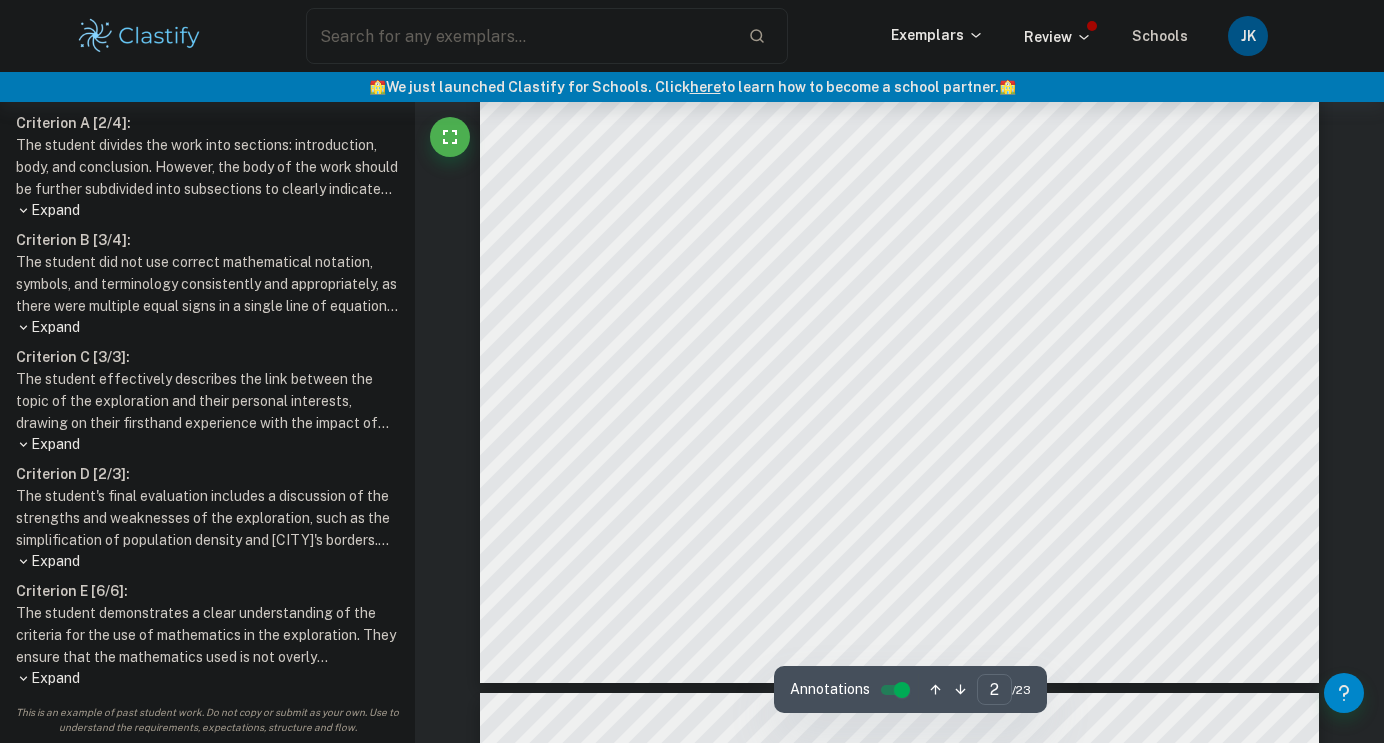click on "Part of [DISTRICT] Public Schools." at bounding box center (899, 91) 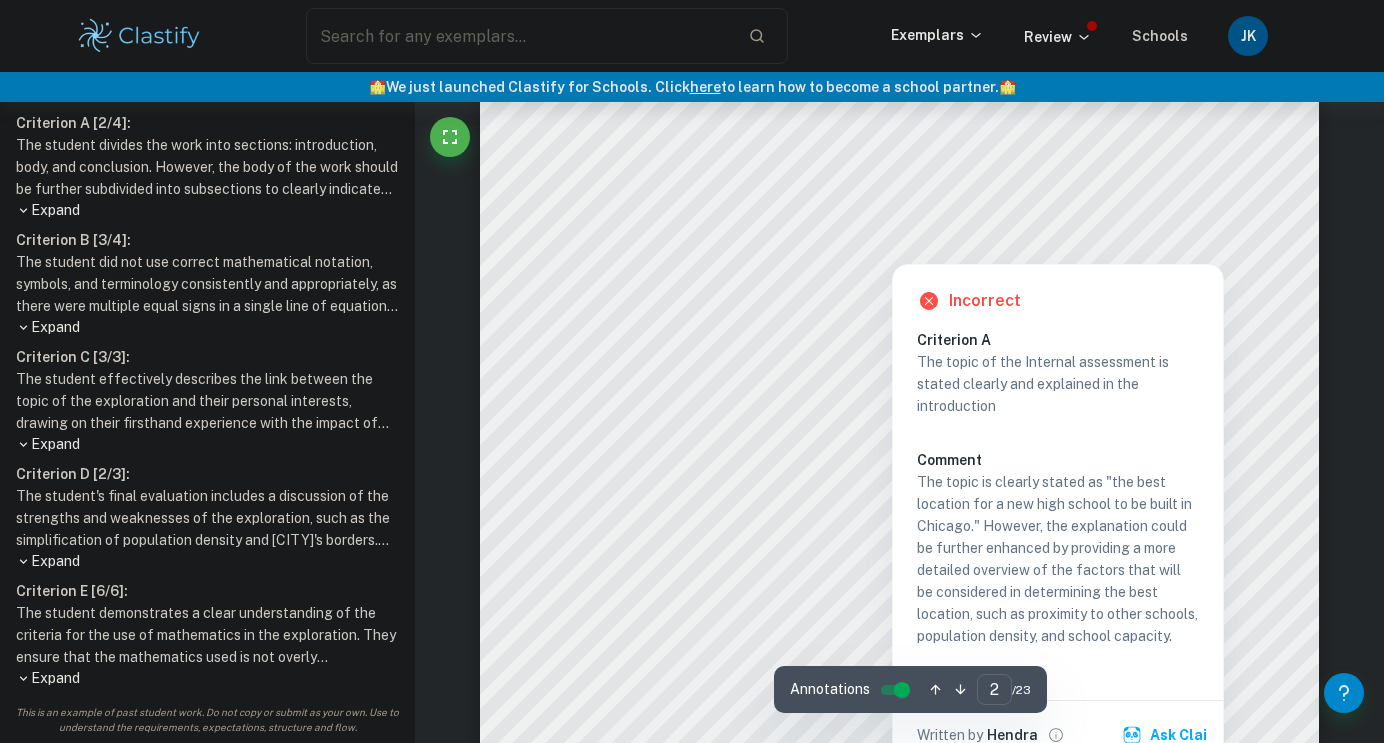 scroll, scrollTop: 1766, scrollLeft: 0, axis: vertical 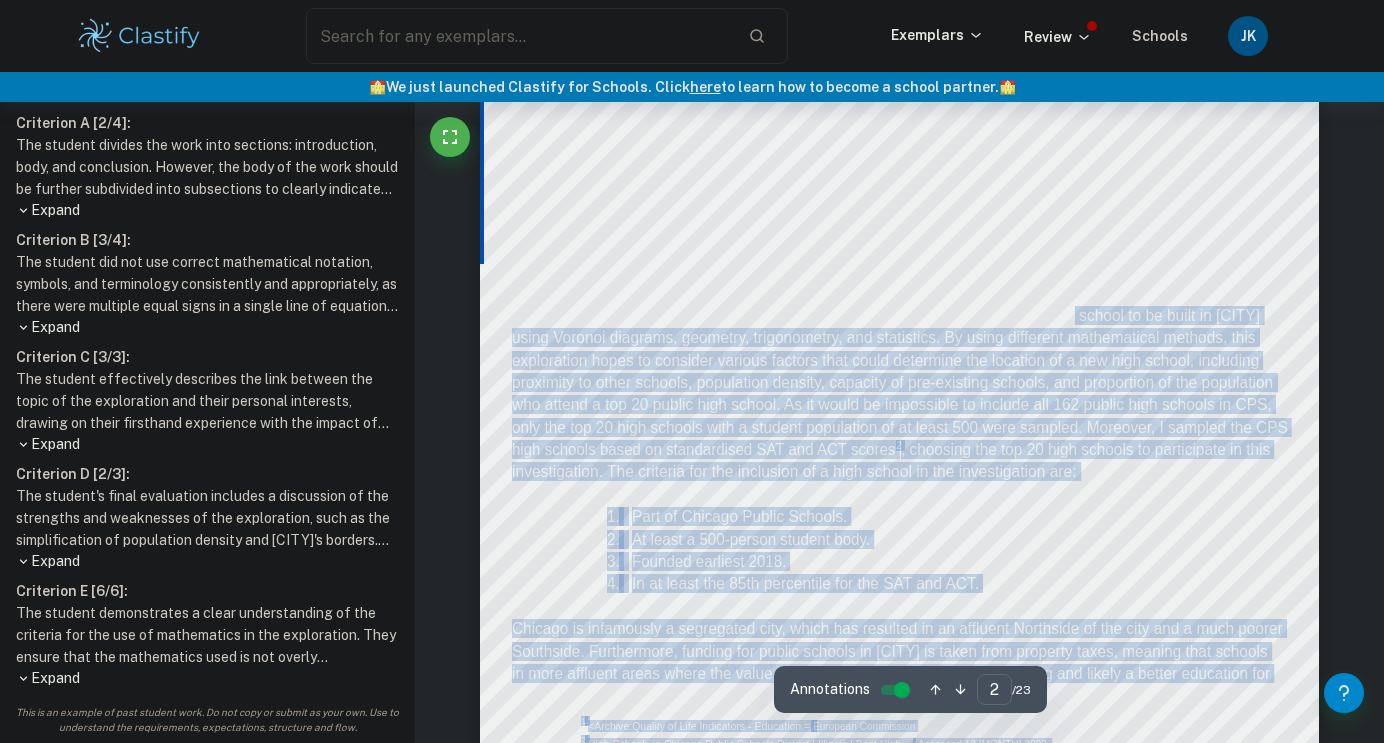 drag, startPoint x: 1110, startPoint y: 256, endPoint x: 1076, endPoint y: 312, distance: 65.51336 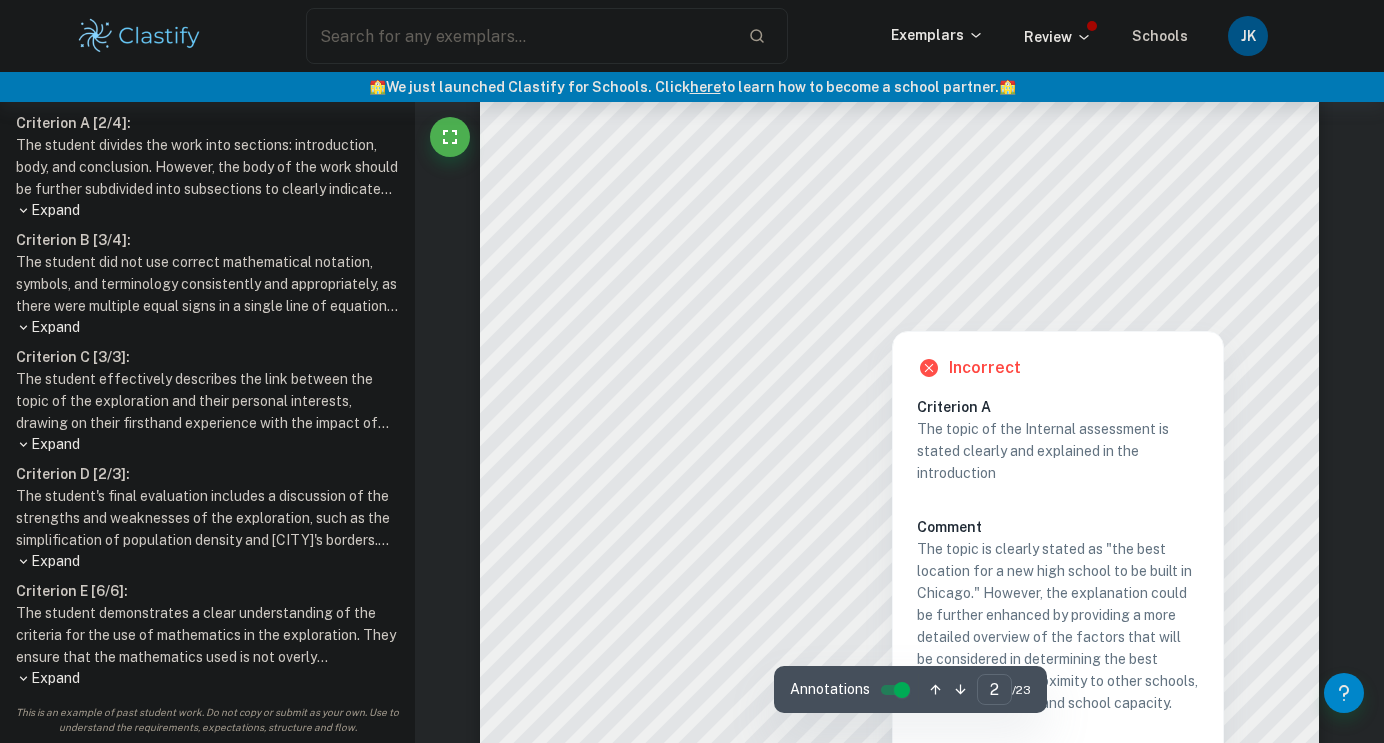 click at bounding box center [892, 316] 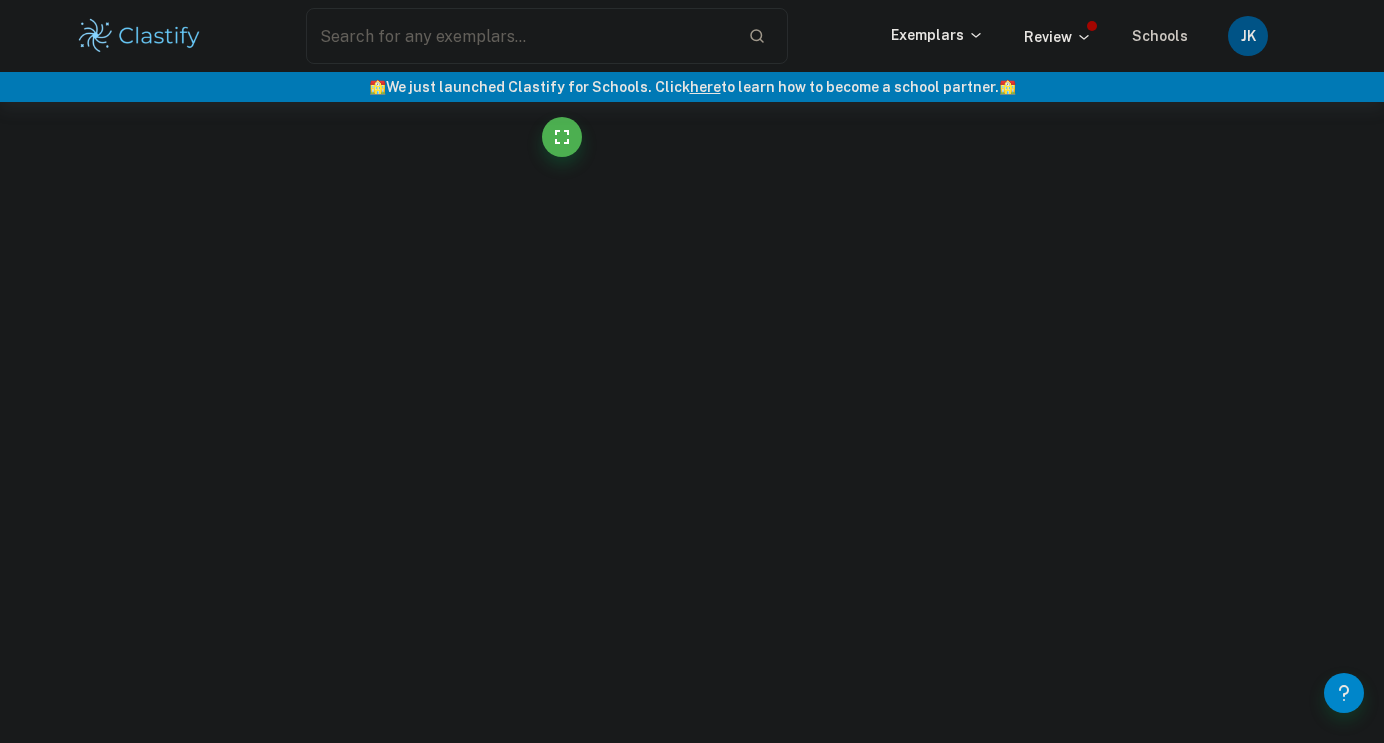 scroll, scrollTop: 0, scrollLeft: 0, axis: both 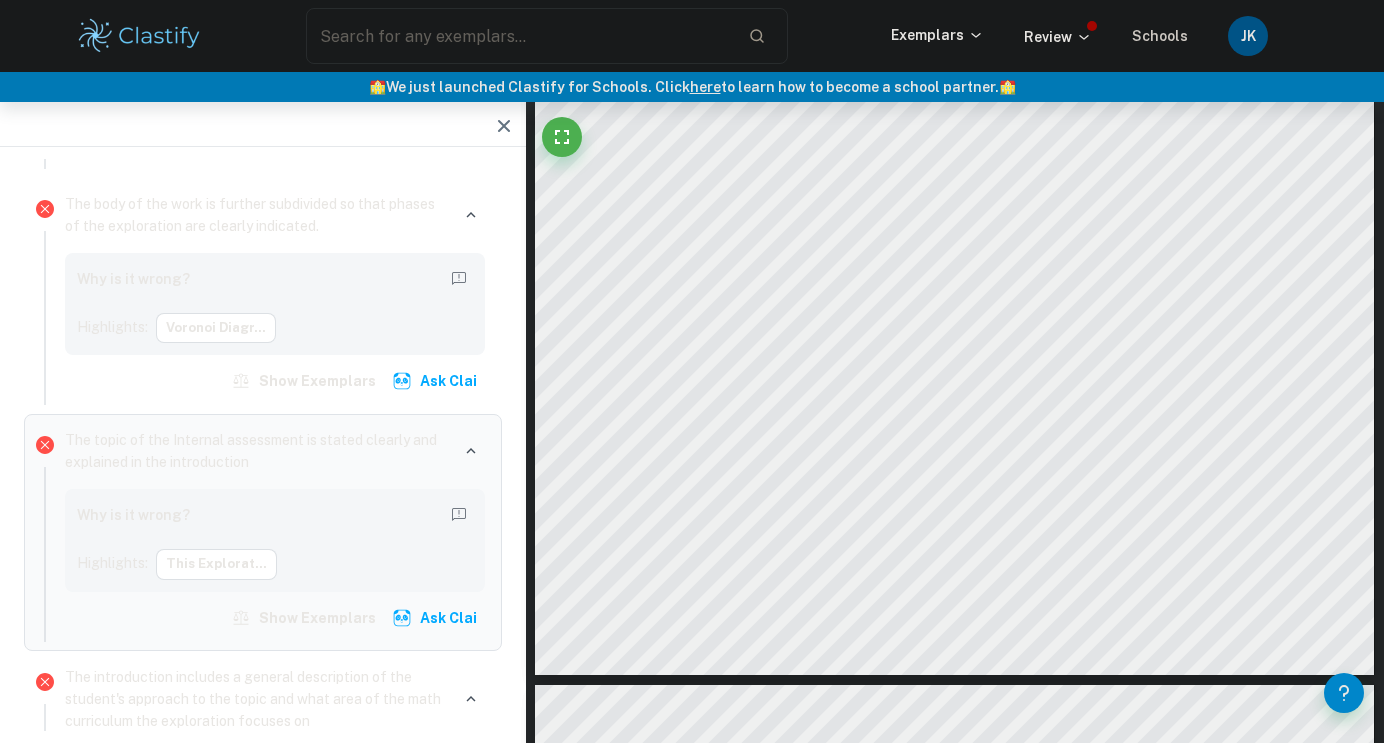 click on "Part of [DISTRICT] Public Schools." at bounding box center (954, 83) 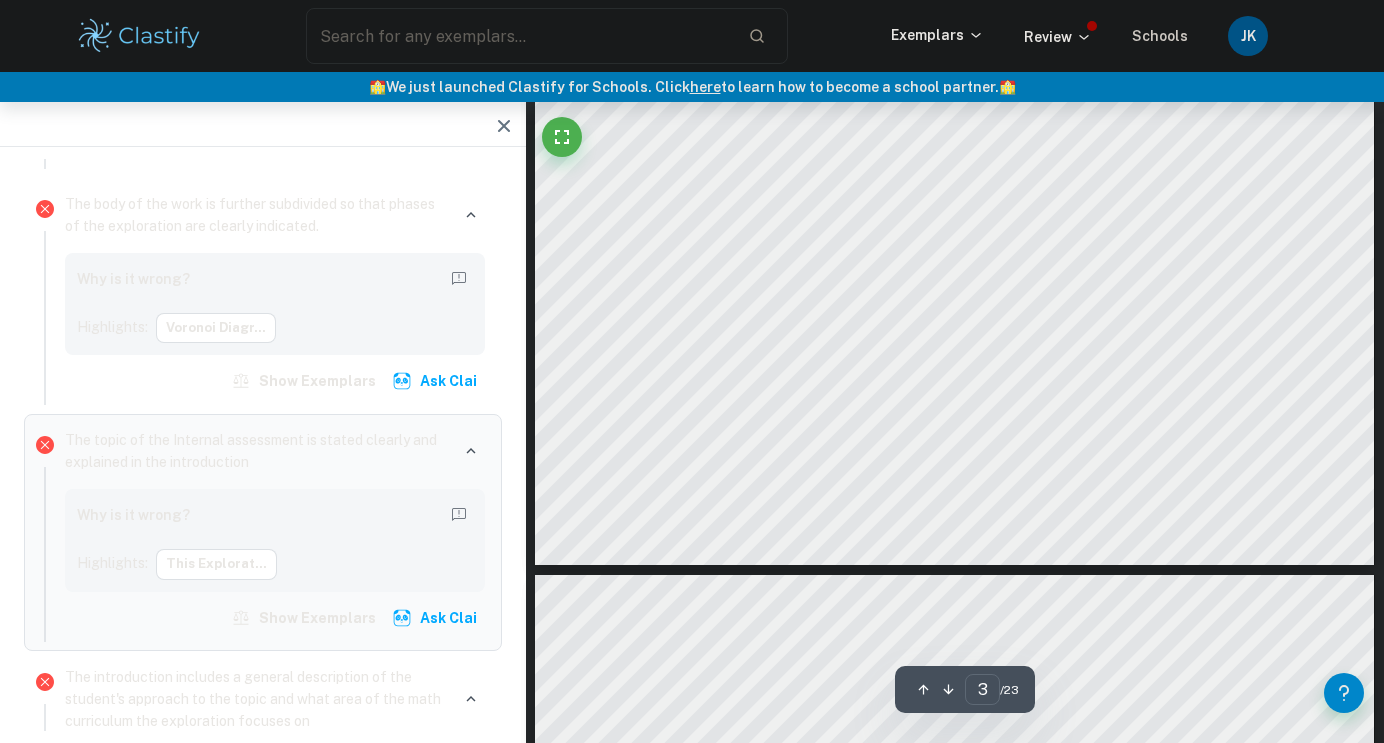 scroll, scrollTop: 2187, scrollLeft: 0, axis: vertical 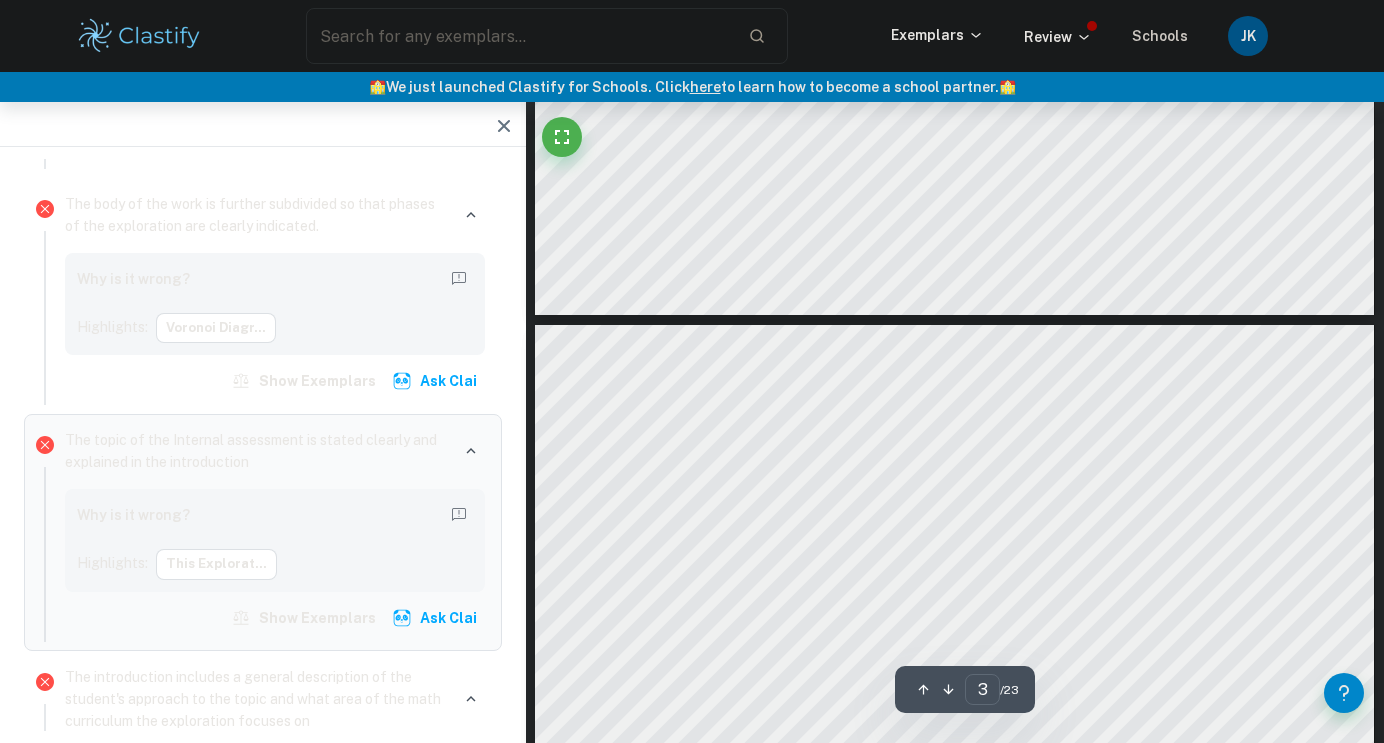 click on "pupils. Based on this, it is hypothesised that the area that is in most need of a new school would likely be in the Southside, where a multitude of factors such as poverty, crime etc.. have most likely led to education being worse than that of the schools in the Northside. Figure 1: Location and list of top 20 CPS high schools (GoogleMaps) Terminology Sites: These are the initial points on which the Voronoi diagram is created. The sites, in this case, are each high school. Cell: The region containing the points which are closer to a given site than any other site. Edges: The boundary lines of the cells Vertices: The points at which the edges meet. Irregular Polygon: A polygon that is neither equilateral nor equiangular. Regular Polygon: A polygon that is equilateral and equiangular." at bounding box center [954, 918] 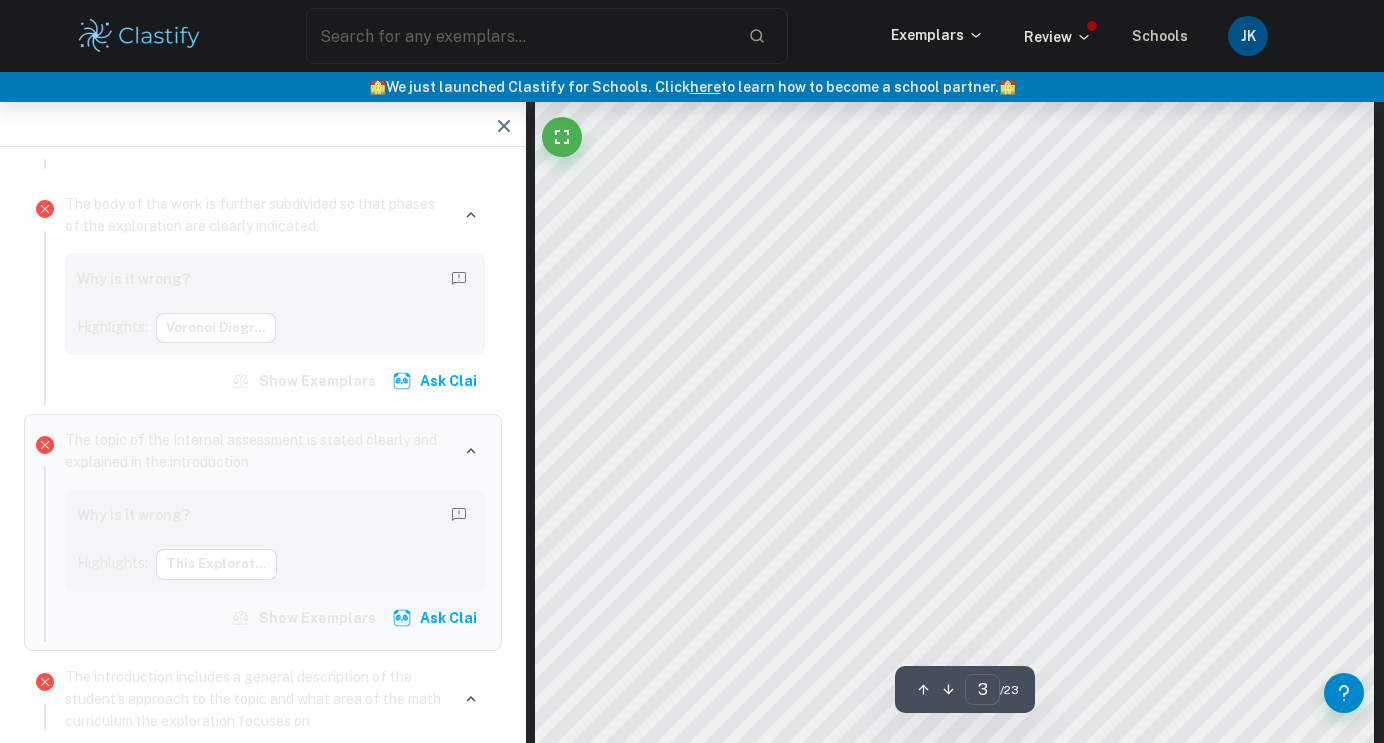click on "pupils. Based on this, it is hypothesised that the area that is in most need of a new school would likely be in the Southside, where a multitude of factors such as poverty, crime etc.. have most likely led to education being worse than that of the schools in the Northside. Figure 1: Location and list of top 20 CPS high schools (GoogleMaps) Terminology Sites: These are the initial points on which the Voronoi diagram is created. The sites, in this case, are each high school. Cell: The region containing the points which are closer to a given site than any other site. Edges: The boundary lines of the cells Vertices: The points at which the edges meet. Irregular Polygon: A polygon that is neither equilateral nor equiangular. Regular Polygon: A polygon that is equilateral and equiangular." at bounding box center (954, 679) 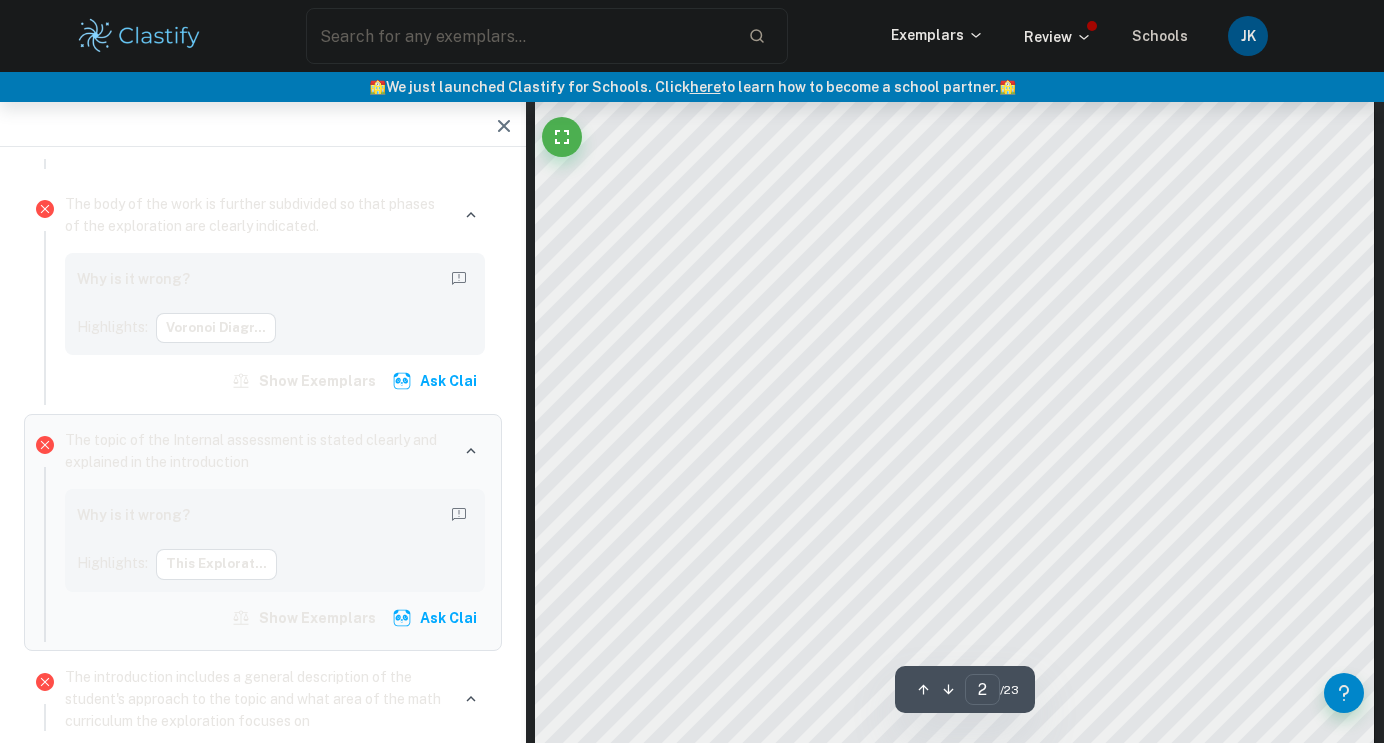 scroll, scrollTop: 1749, scrollLeft: 0, axis: vertical 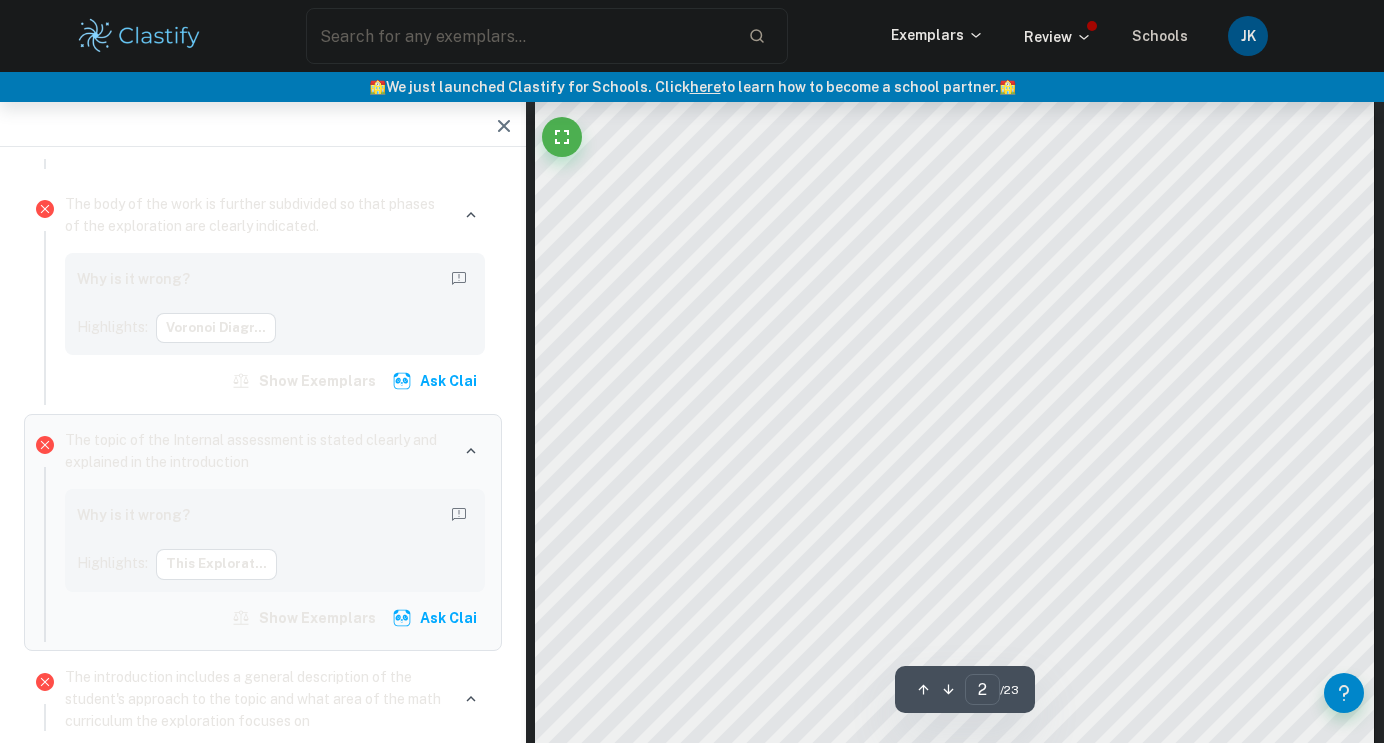click on "Part of [DISTRICT] Public Schools." at bounding box center (954, 161) 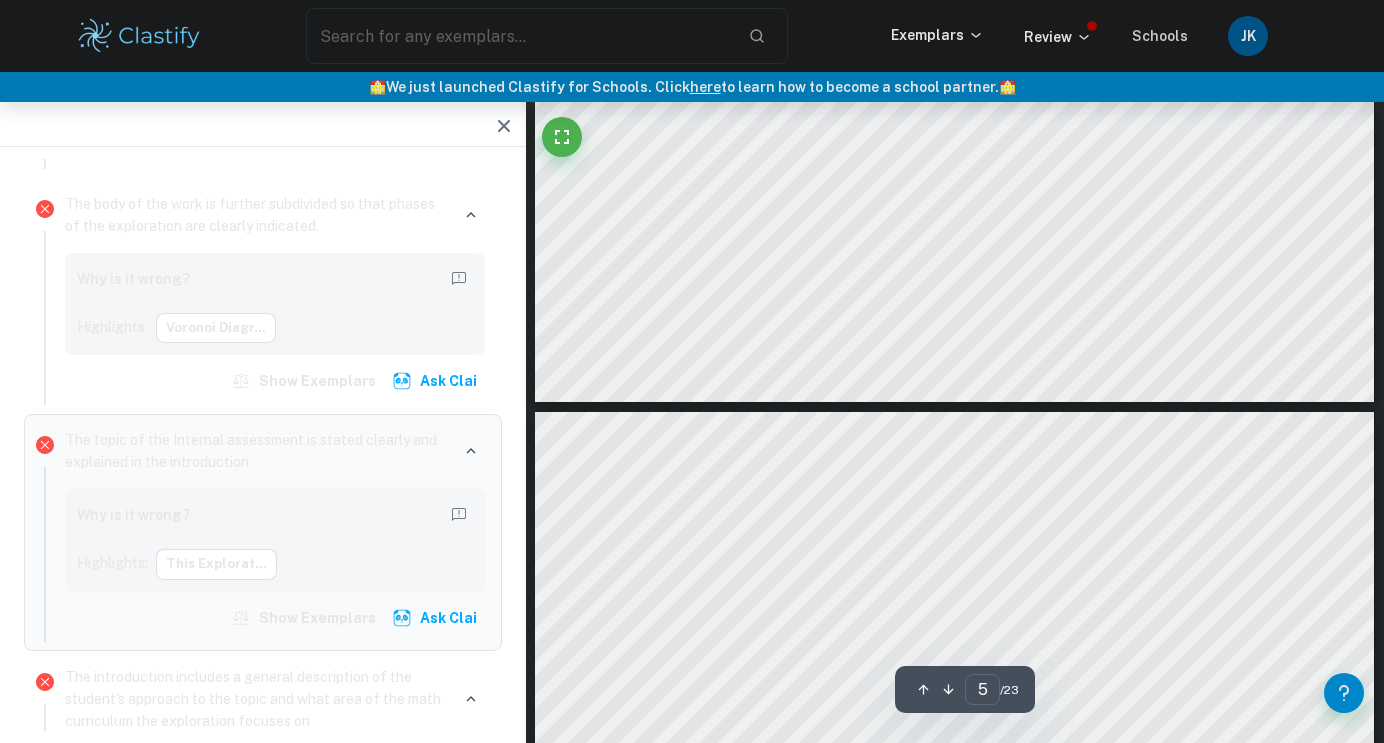 scroll, scrollTop: 4594, scrollLeft: 0, axis: vertical 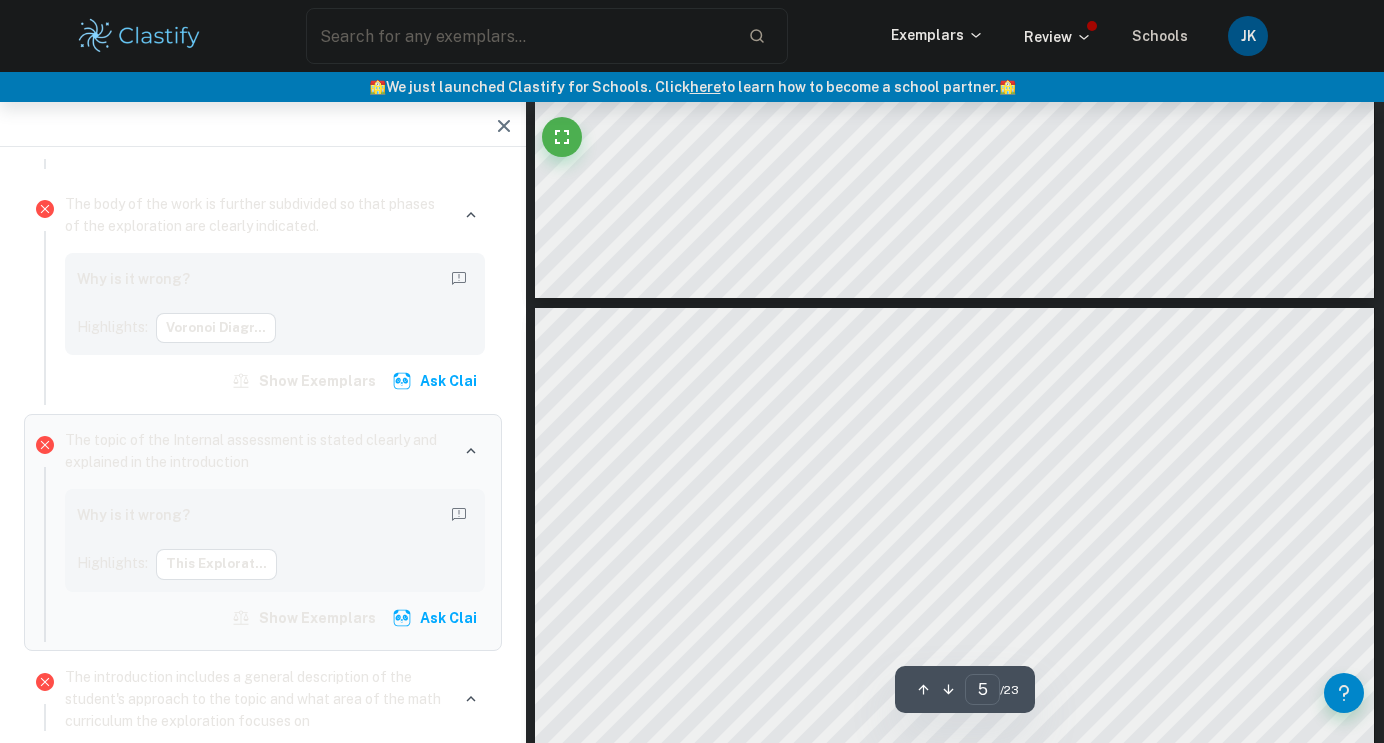 click on "Sample calculation of perpendicular bisector between site T ([SCHOOL_NAME] ) and site P ([SCHOOL_NAME]). The first step is to calculate the equation of the line between site T and site P. The coordinates of site T are (7.71192, 0.9306). However, all coordinates will be rounded to 3 significant figures, as well as all numbers requiring rounding in this investigation. Coordinates: siteT(7.71, 0.931) siteP(5.04, 4.50) The formula for the gradient between two points is: ÿ = þ 2 2þ 1 ý 2 2ý 1 ÿ = (4.5020.931) (5.0427.71) = 2 1. 3367 j 2 1. 34 Having found the gradient of the line between siteT and siteP one must find the gradient of the perpendicular bisector using the formula: ÿ 1 = 21 ÿ ÿ 1 = 21 21.3367 = 0. 784111 j 0. 784 Having found the gradient of the perpendicular bisector, the equation of the perpendicular bisector is: þ = 0. 784111ý +  To find the variable  siteP using the midpoint formula: 1" at bounding box center [954, 901] 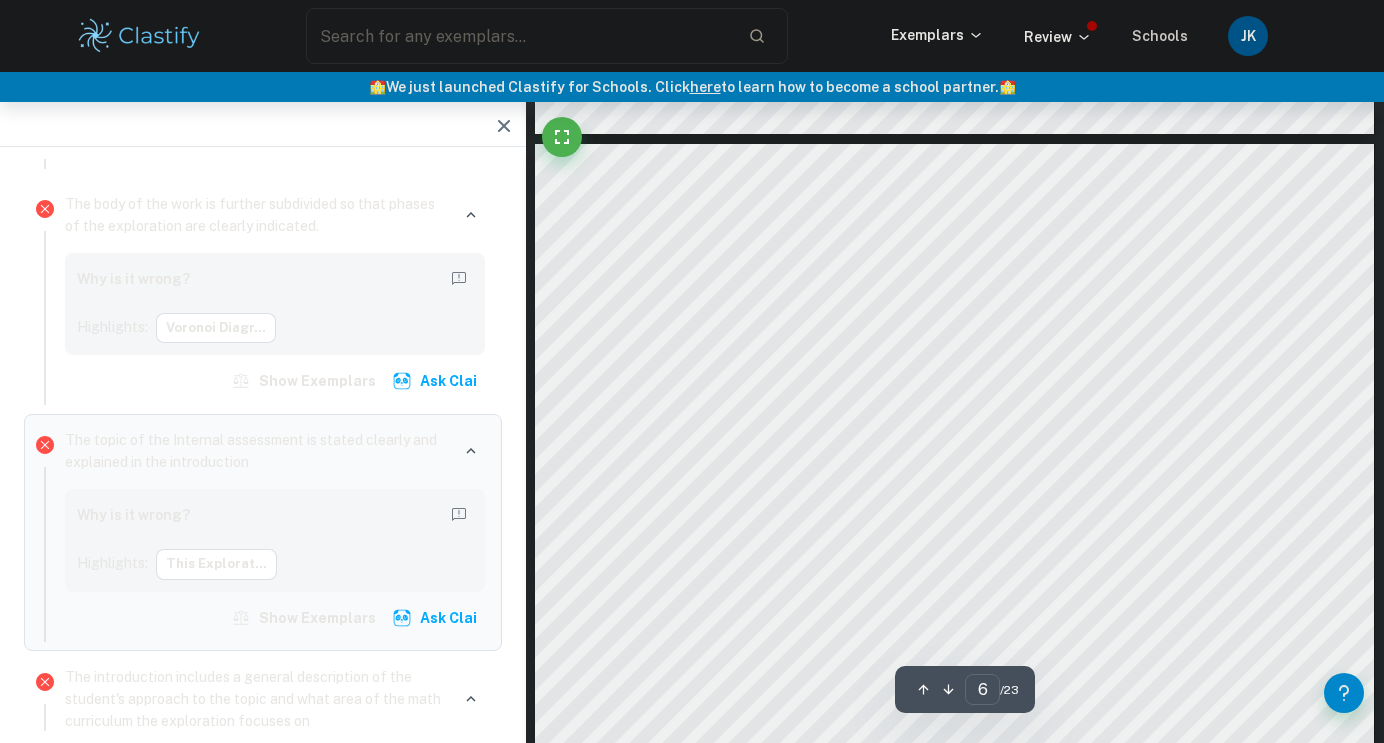scroll, scrollTop: 5966, scrollLeft: 0, axis: vertical 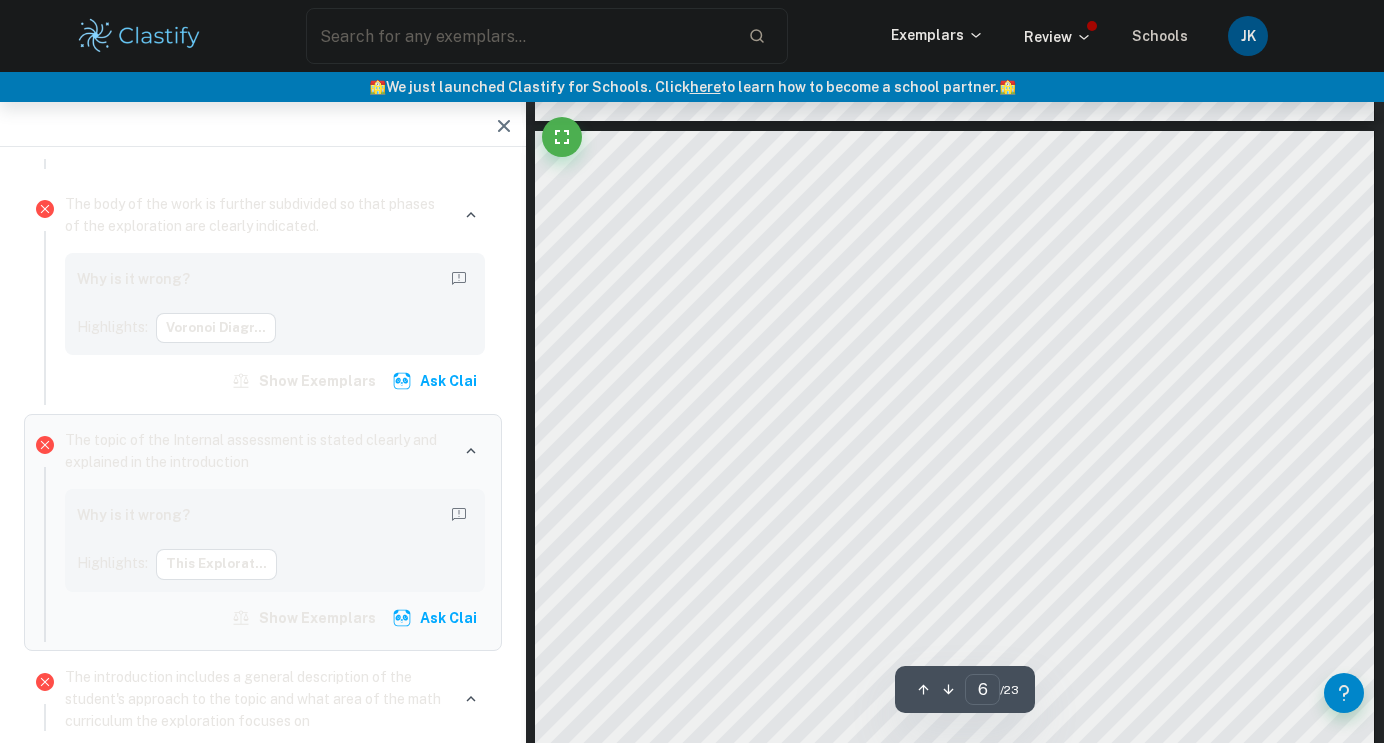click on "Therefore, the equation of the line of the perpendicular bisector is: þ = 0. 784ý 2 2. 28 After completing this process for every perpendicular bisector between each site and plotting the equation of each one, the result is the Voronoi diagram below. Figure 3: Voronoi diagram delineating the areas closest to each high school." at bounding box center (954, 724) 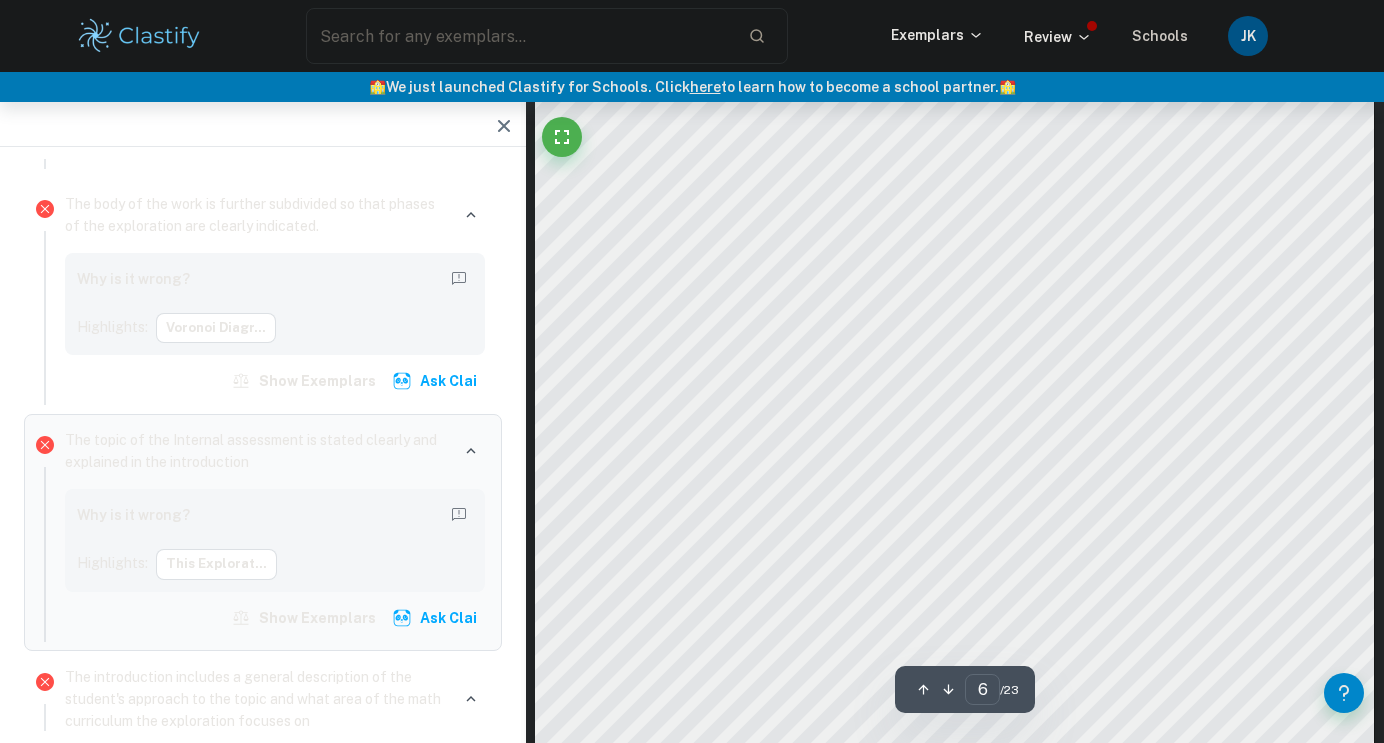 click on "Therefore, the equation of the line of the perpendicular bisector is: þ = 0. 784ý 2 2. 28 After completing this process for every perpendicular bisector between each site and plotting the equation of each one, the result is the Voronoi diagram below. Figure 3: Voronoi diagram delineating the areas closest to each high school." at bounding box center [954, 240] 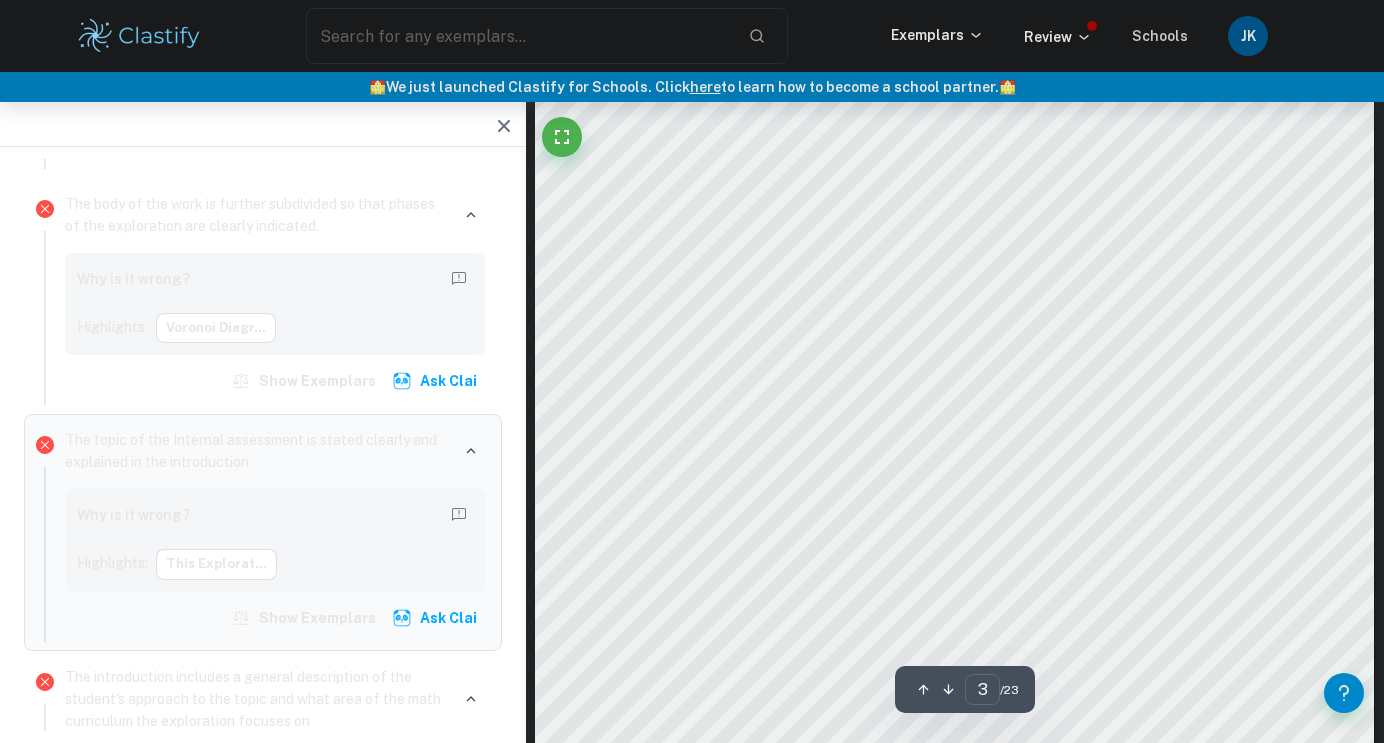 click on "pupils. Based on this, it is hypothesised that the area that is in most need of a new school would likely be in the Southside, where a multitude of factors such as poverty, crime etc.. have most likely led to education being worse than that of the schools in the Northside. Figure 1: Location and list of top 20 CPS high schools (GoogleMaps) Terminology Sites: These are the initial points on which the Voronoi diagram is created. The sites, in this case, are each high school. Cell: The region containing the points which are closer to a given site than any other site. Edges: The boundary lines of the cells Vertices: The points at which the edges meet. Irregular Polygon: A polygon that is neither equilateral nor equiangular. Regular Polygon: A polygon that is equilateral and equiangular." at bounding box center (954, 487) 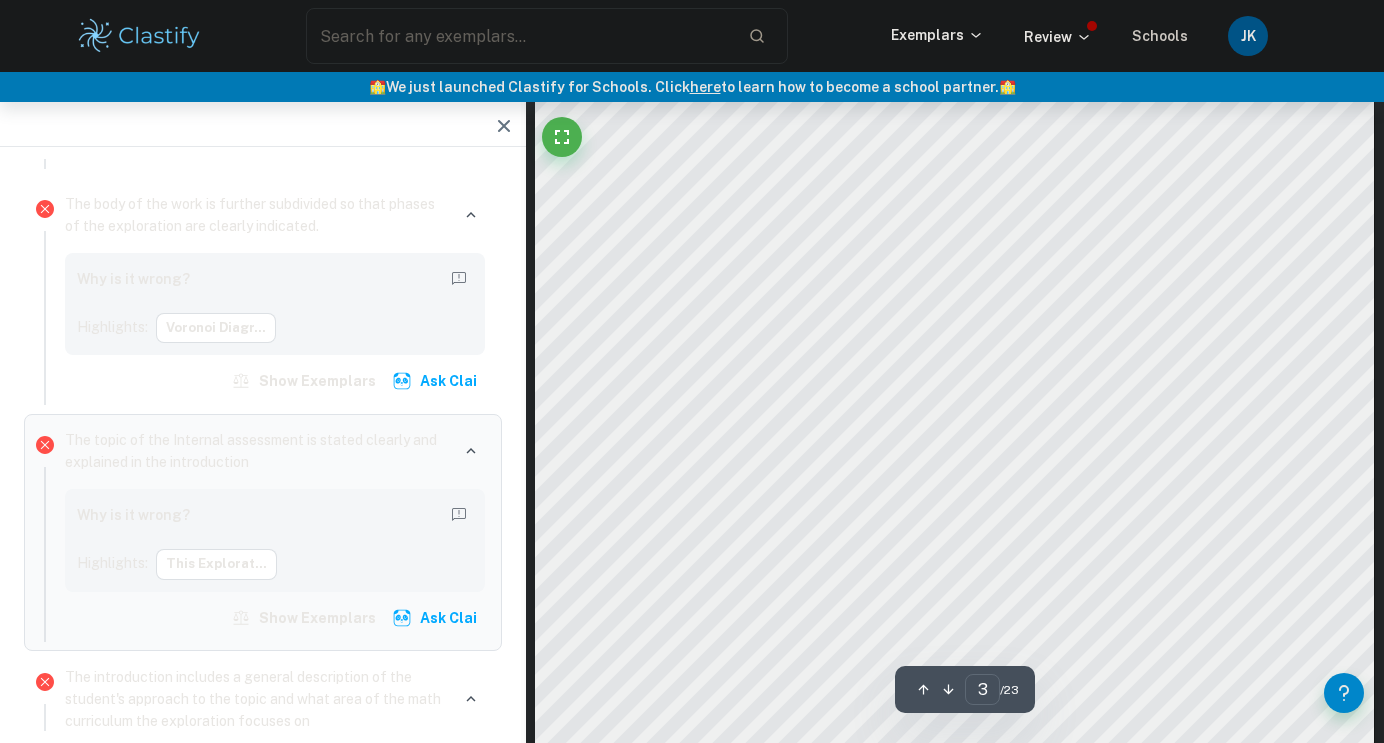 click on "pupils. Based on this, it is hypothesised that the area that is in most need of a new school would likely be in the Southside, where a multitude of factors such as poverty, crime etc.. have most likely led to education being worse than that of the schools in the Northside. Figure 1: Location and list of top 20 CPS high schools (GoogleMaps) Terminology Sites: These are the initial points on which the Voronoi diagram is created. The sites, in this case, are each high school. Cell: The region containing the points which are closer to a given site than any other site. Edges: The boundary lines of the cells Vertices: The points at which the edges meet. Irregular Polygon: A polygon that is neither equilateral nor equiangular. Regular Polygon: A polygon that is equilateral and equiangular." at bounding box center [954, 622] 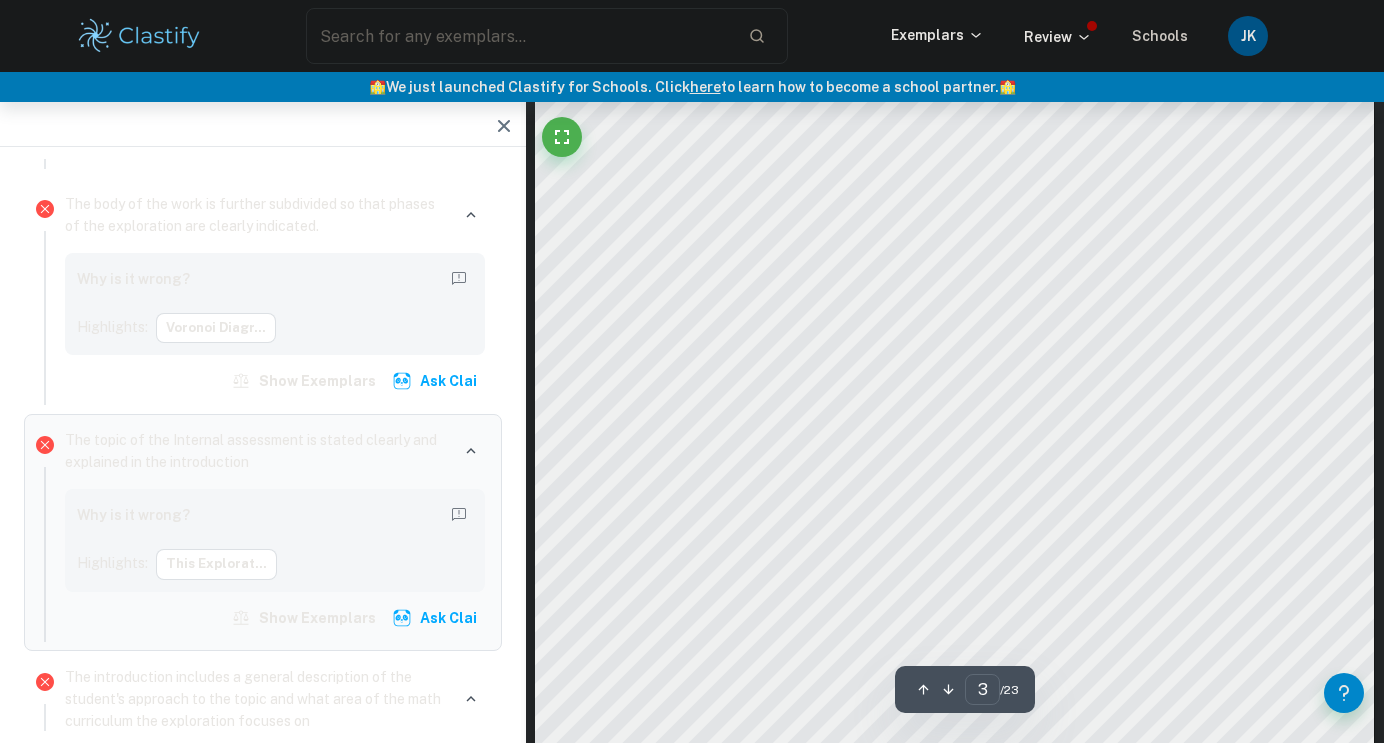 click on "pupils. Based on this, it is hypothesised that the area that is in most need of a new school would likely be in the Southside, where a multitude of factors such as poverty, crime etc.. have most likely led to education being worse than that of the schools in the Northside. Figure 1: Location and list of top 20 CPS high schools (GoogleMaps) Terminology Sites: These are the initial points on which the Voronoi diagram is created. The sites, in this case, are each high school. Cell: The region containing the points which are closer to a given site than any other site. Edges: The boundary lines of the cells Vertices: The points at which the edges meet. Irregular Polygon: A polygon that is neither equilateral nor equiangular. Regular Polygon: A polygon that is equilateral and equiangular." at bounding box center [954, 565] 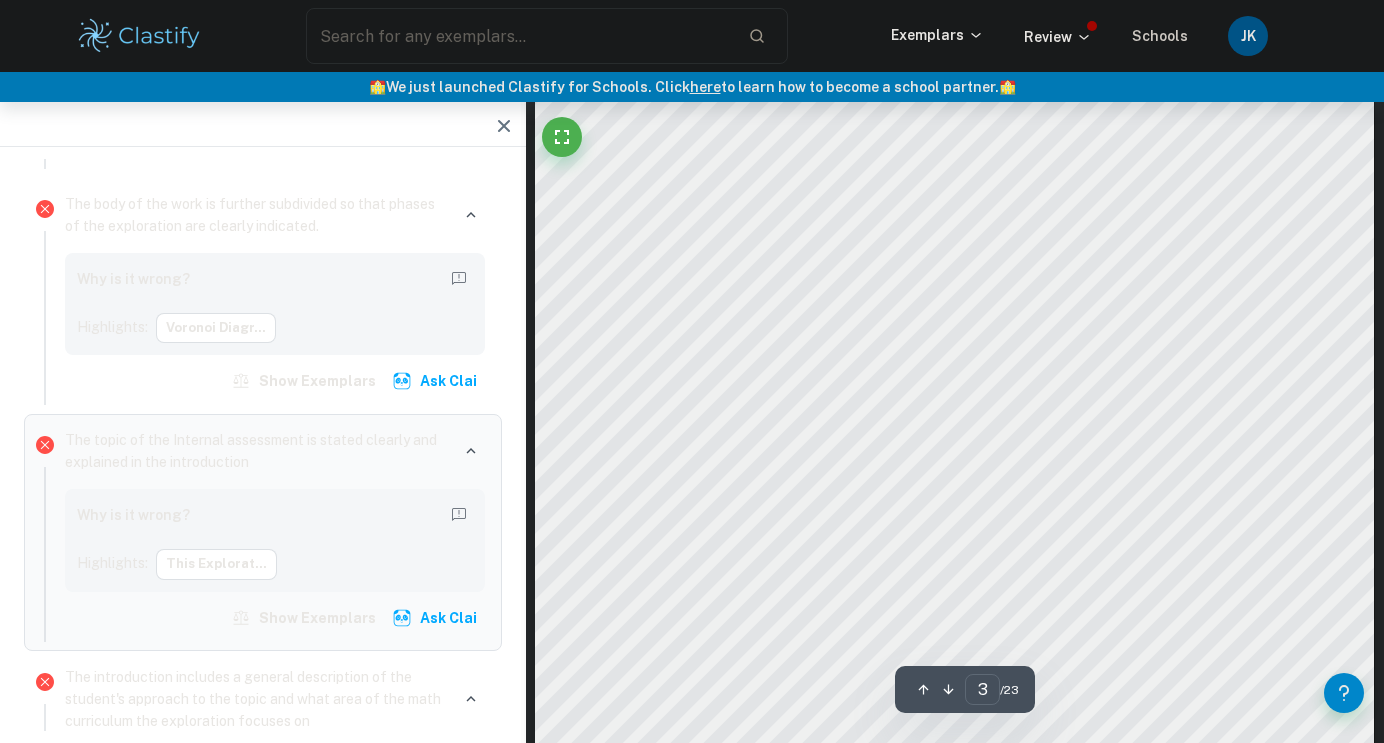 click on "pupils. Based on this, it is hypothesised that the area that is in most need of a new school would likely be in the Southside, where a multitude of factors such as poverty, crime etc.. have most likely led to education being worse than that of the schools in the Northside. Figure 1: Location and list of top 20 CPS high schools (GoogleMaps) Terminology Sites: These are the initial points on which the Voronoi diagram is created. The sites, in this case, are each high school. Cell: The region containing the points which are closer to a given site than any other site. Edges: The boundary lines of the cells Vertices: The points at which the edges meet. Irregular Polygon: A polygon that is neither equilateral nor equiangular. Regular Polygon: A polygon that is equilateral and equiangular." at bounding box center (954, 514) 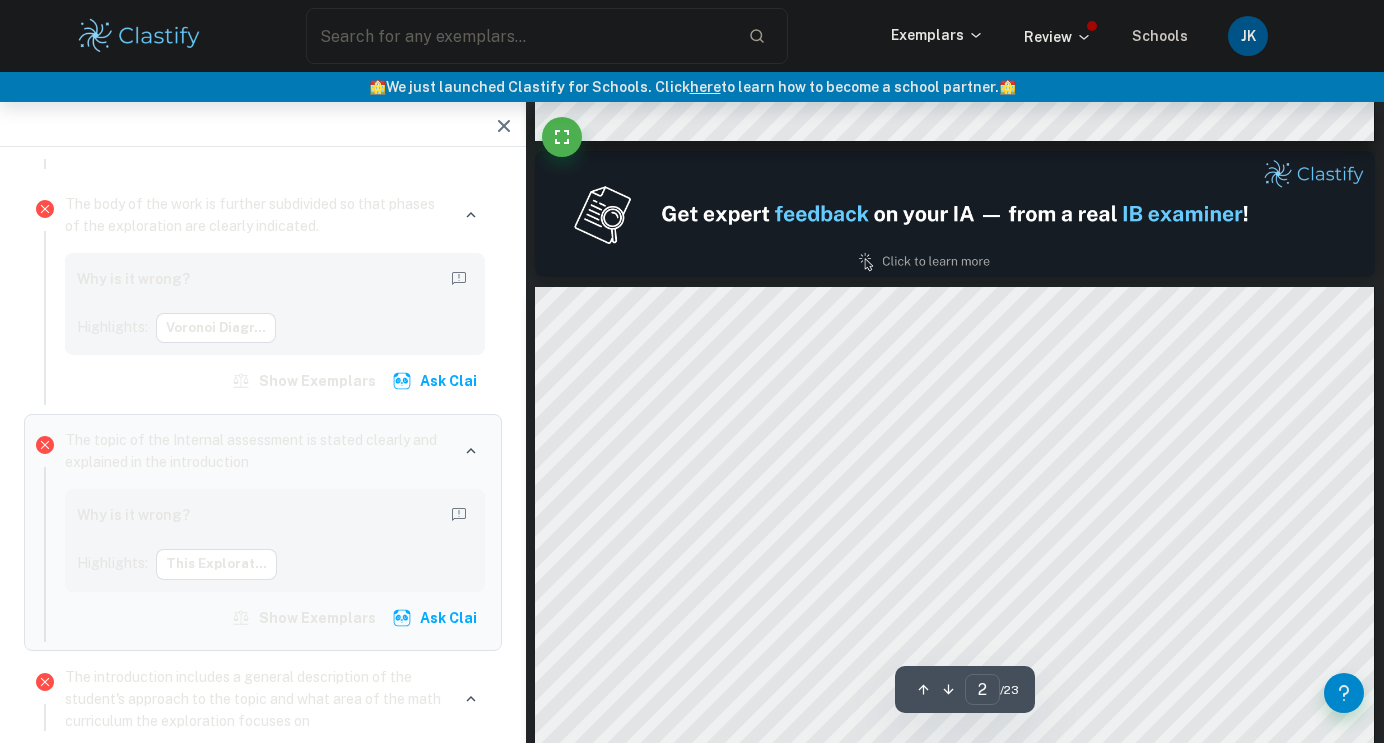 scroll, scrollTop: 1113, scrollLeft: 0, axis: vertical 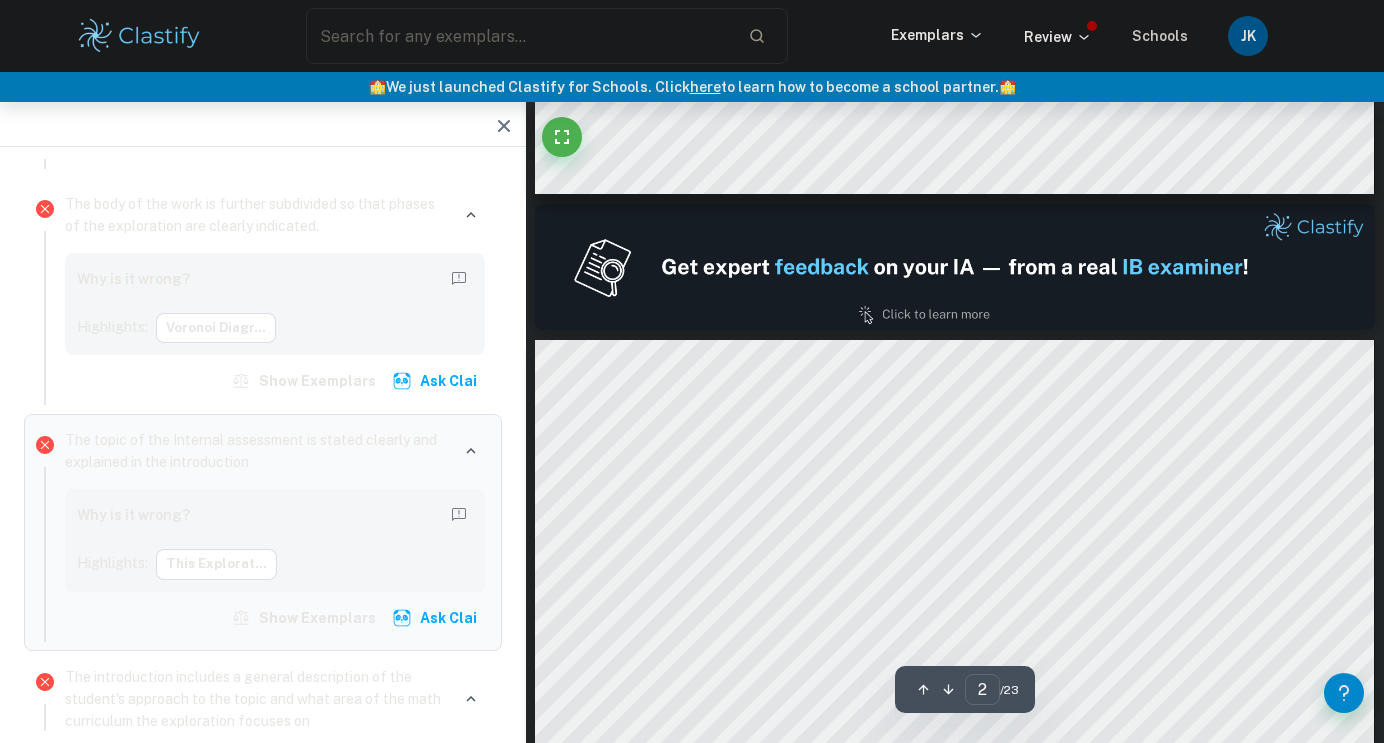 click on "Part of [DISTRICT] Public Schools." at bounding box center (954, 933) 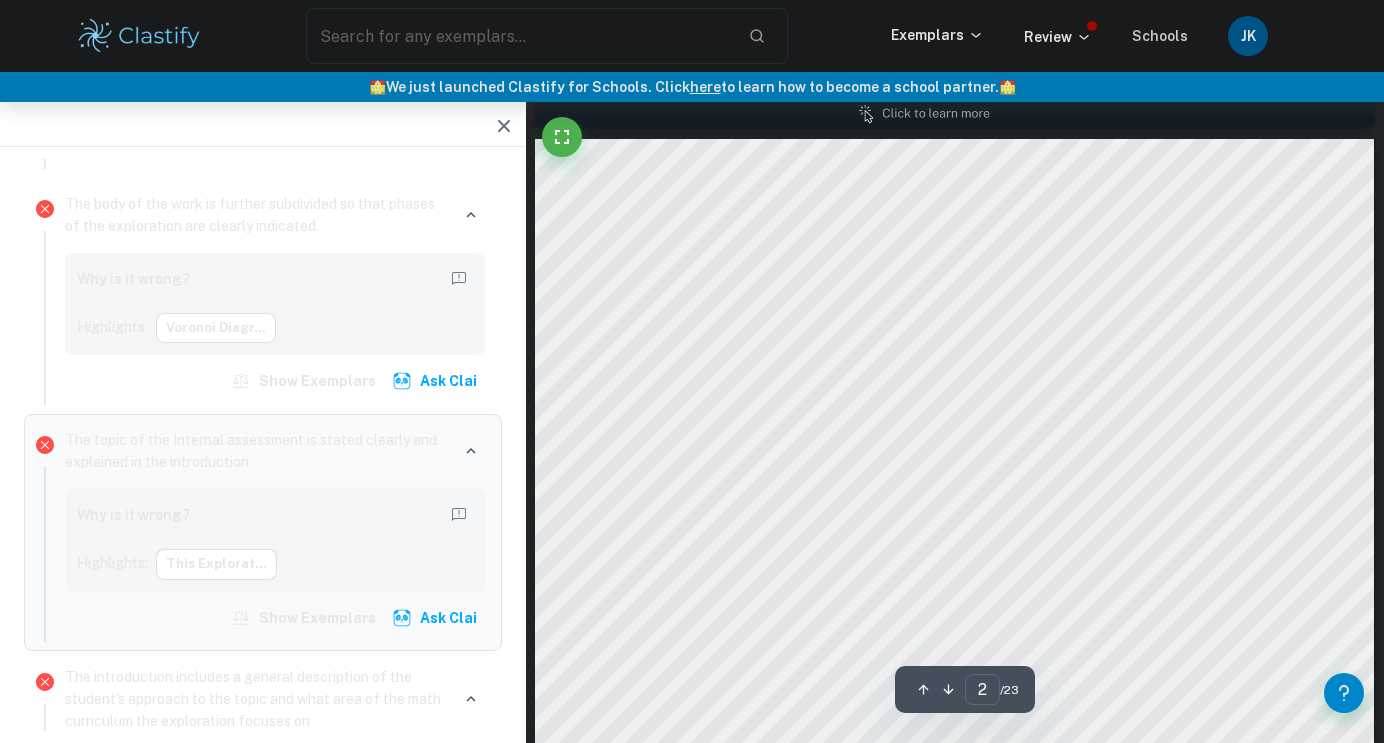 click on "Part of [DISTRICT] Public Schools." at bounding box center [954, 732] 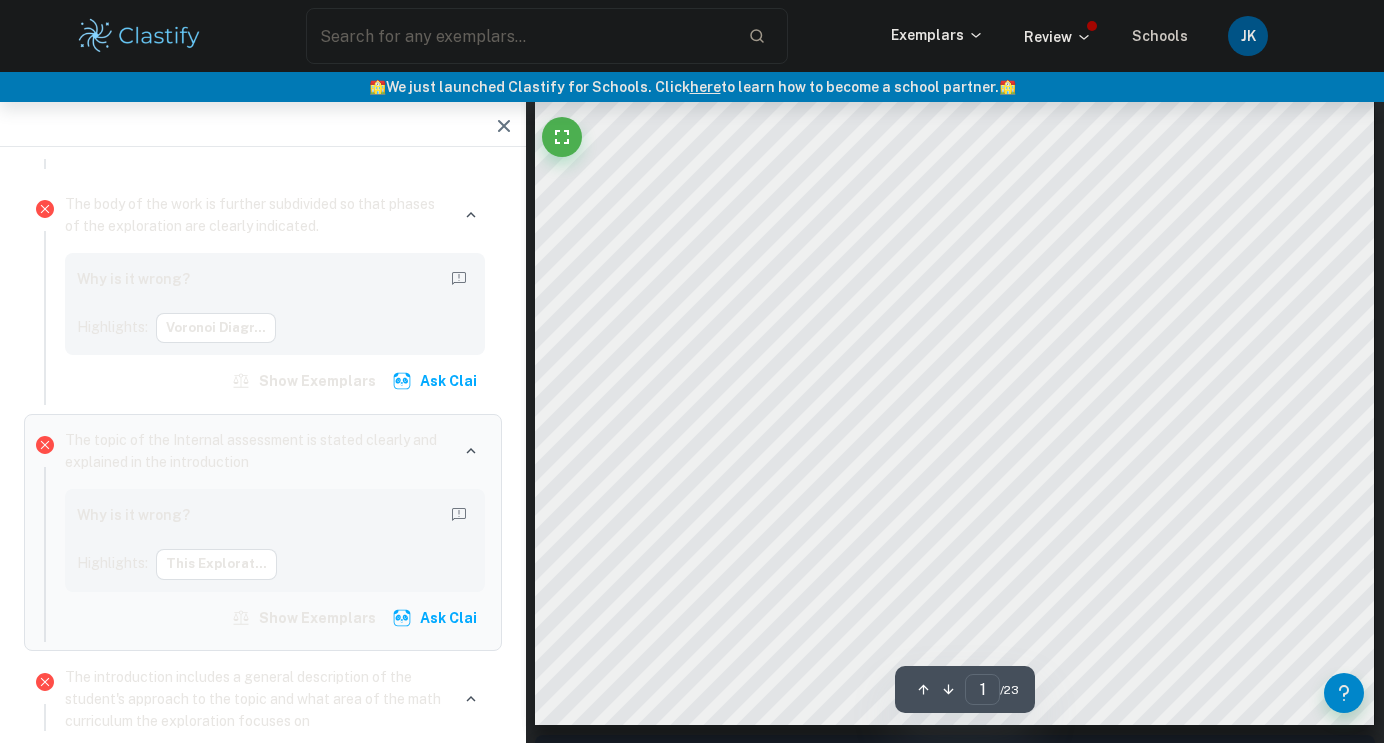 click on "The Mathematics in City Planning: Mathematically Determining the Best Location for a High School 2022-2024 IA Mathematics Applications and Interpretations SL Rationale 1 Introduction 1 Terminology 2 Voronoi Diagrams 3 Area of an Irregular Polygon and Population Density 8 Hypothesis Testing 16 Conclusion 20 Limitations 21 Bibliography 22" at bounding box center (954, 133) 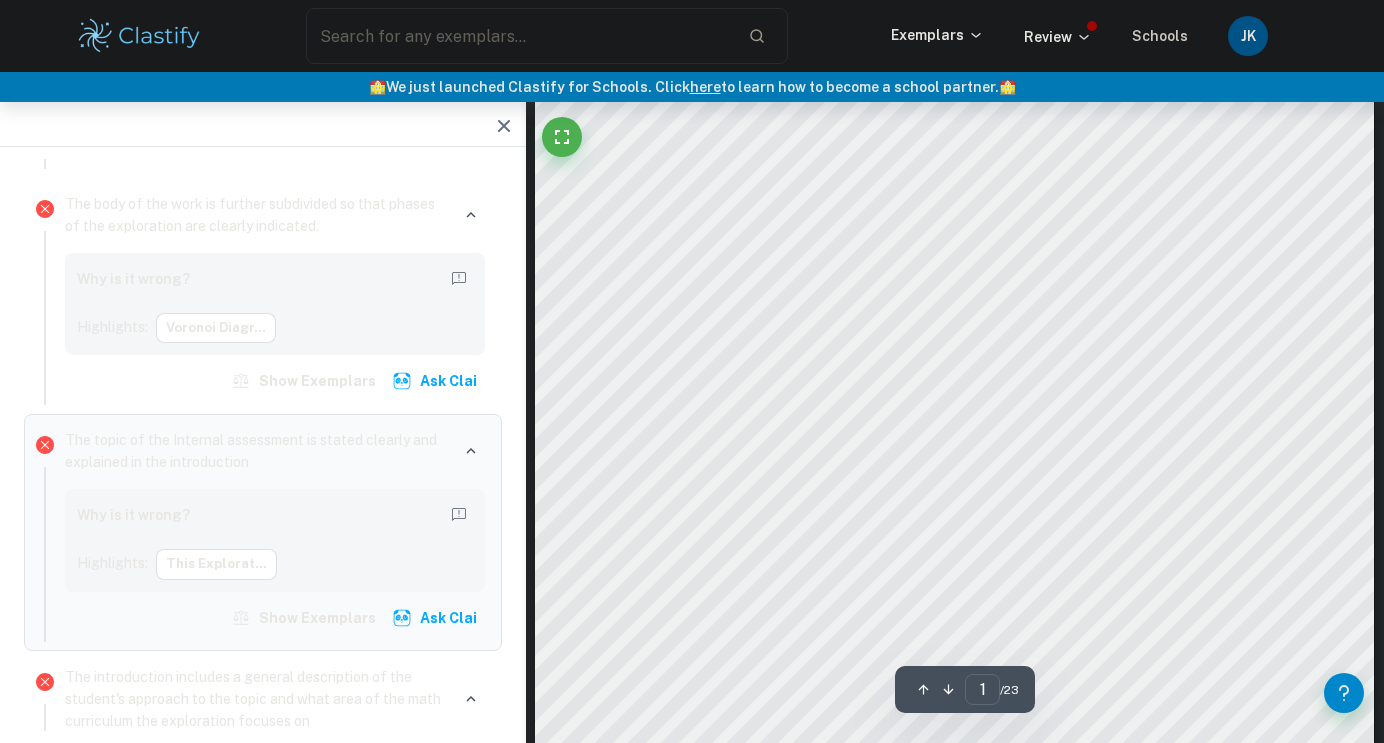 click on "The Mathematics in City Planning: Mathematically Determining the Best Location for a High School 2022-2024 IA Mathematics Applications and Interpretations SL Rationale 1 Introduction 1 Terminology 2 Voronoi Diagrams 3 Area of an Irregular Polygon and Population Density 8 Hypothesis Testing 16 Conclusion 20 Limitations 21 Bibliography 22" at bounding box center [954, 240] 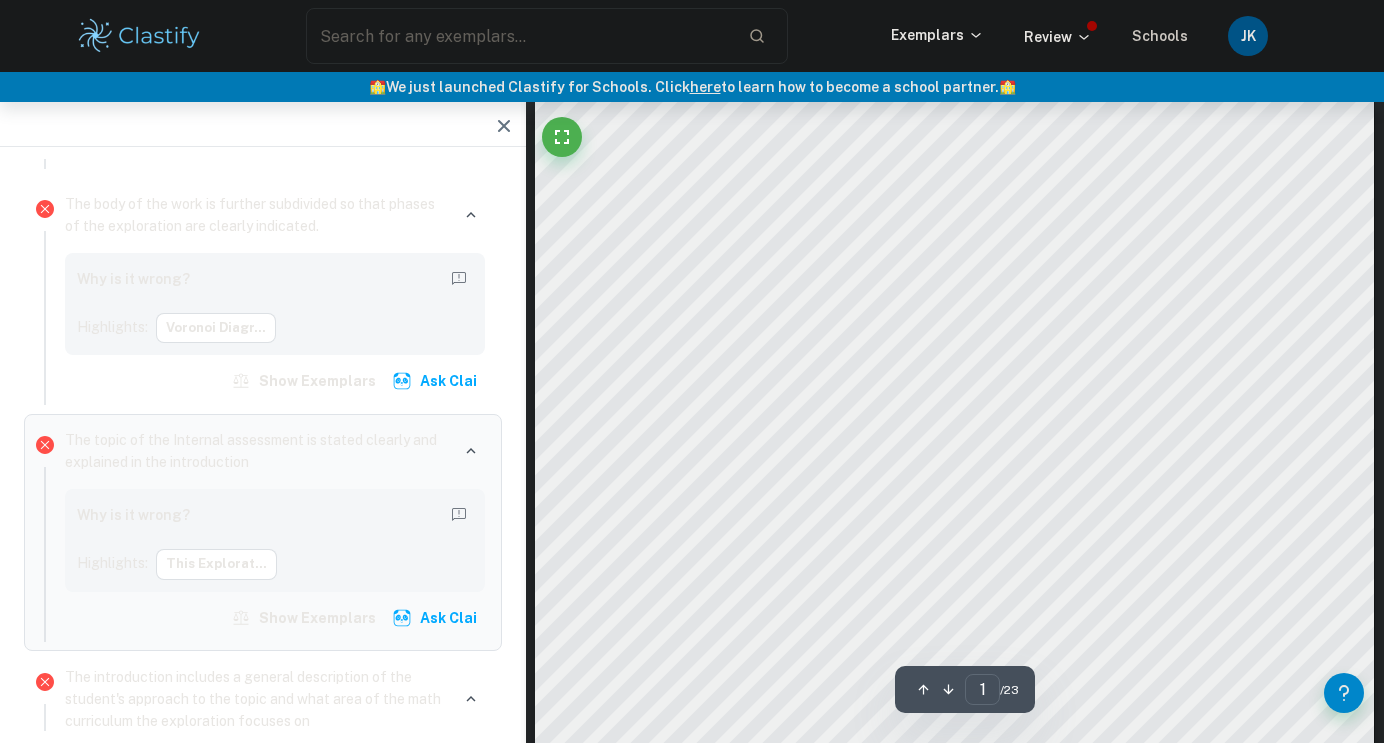 scroll, scrollTop: 405, scrollLeft: 0, axis: vertical 